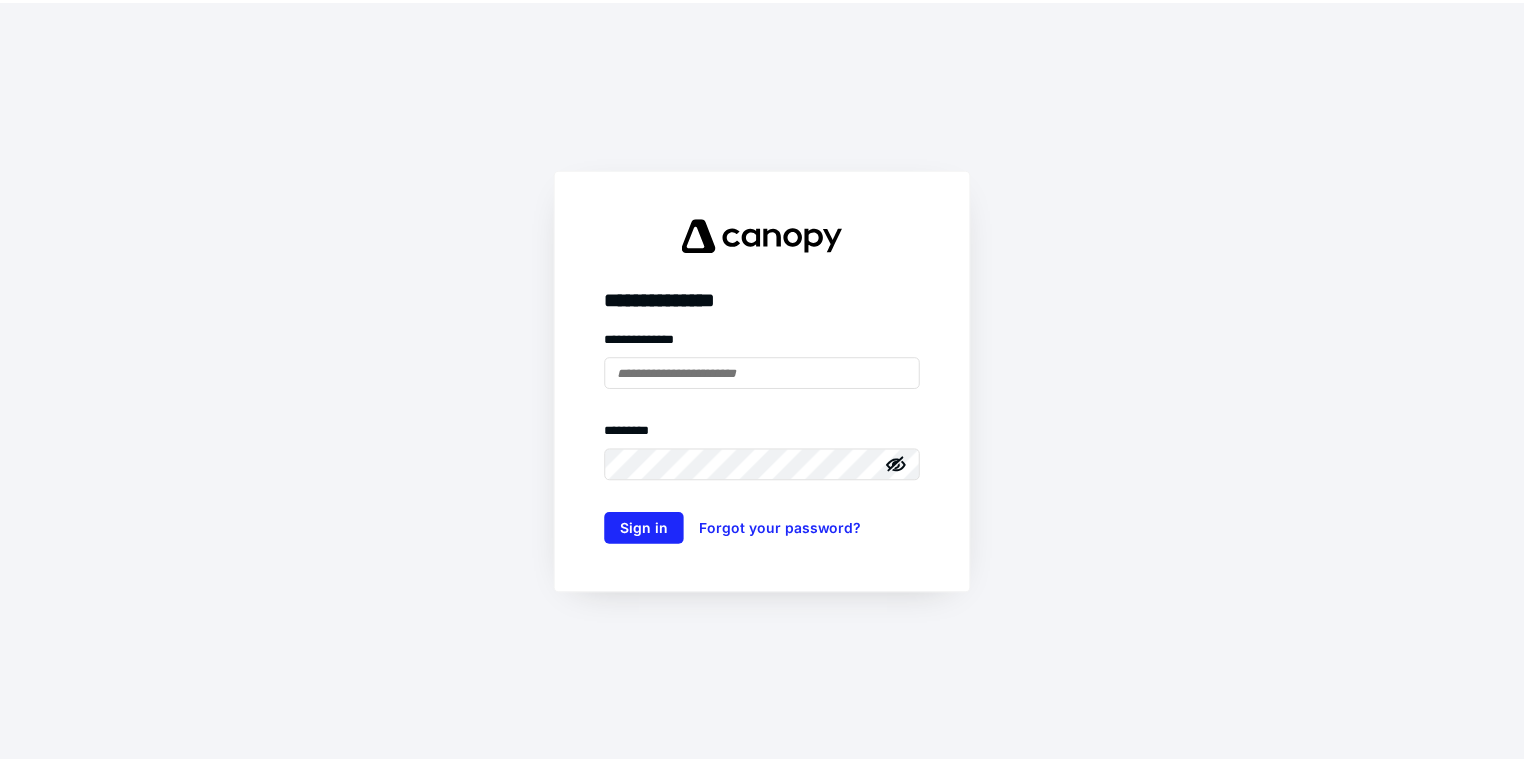 scroll, scrollTop: 0, scrollLeft: 0, axis: both 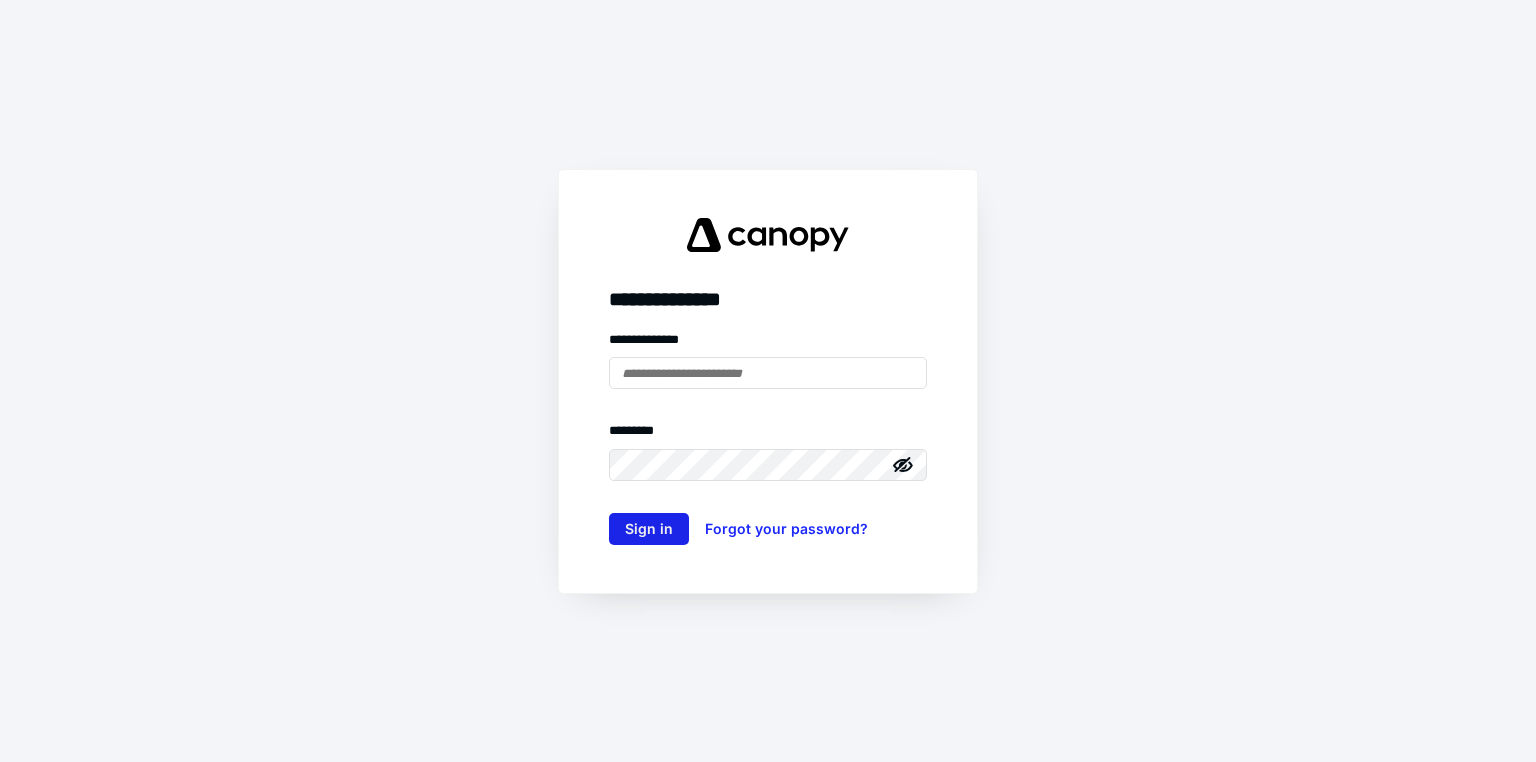 type on "**********" 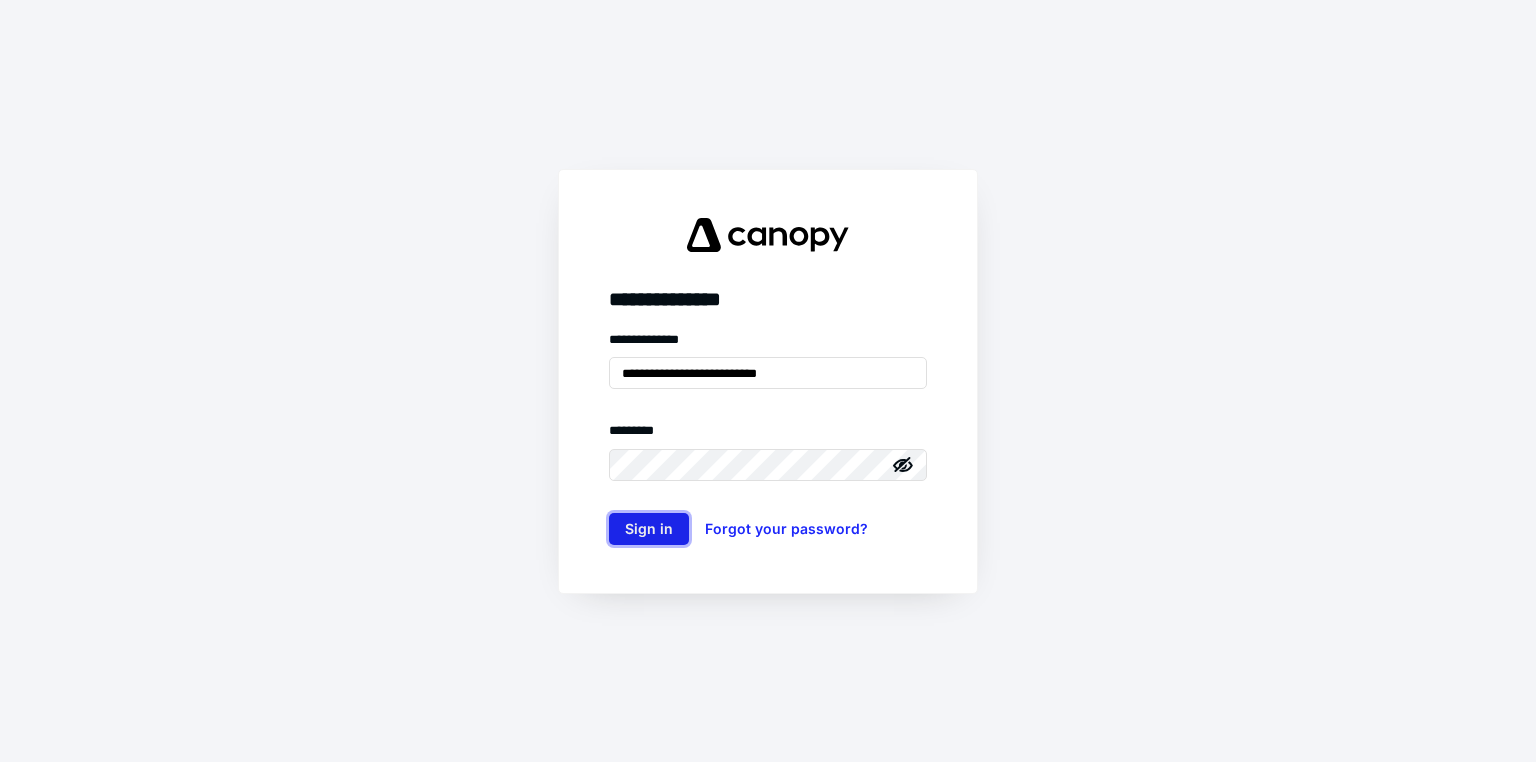 click on "Sign in" at bounding box center [649, 529] 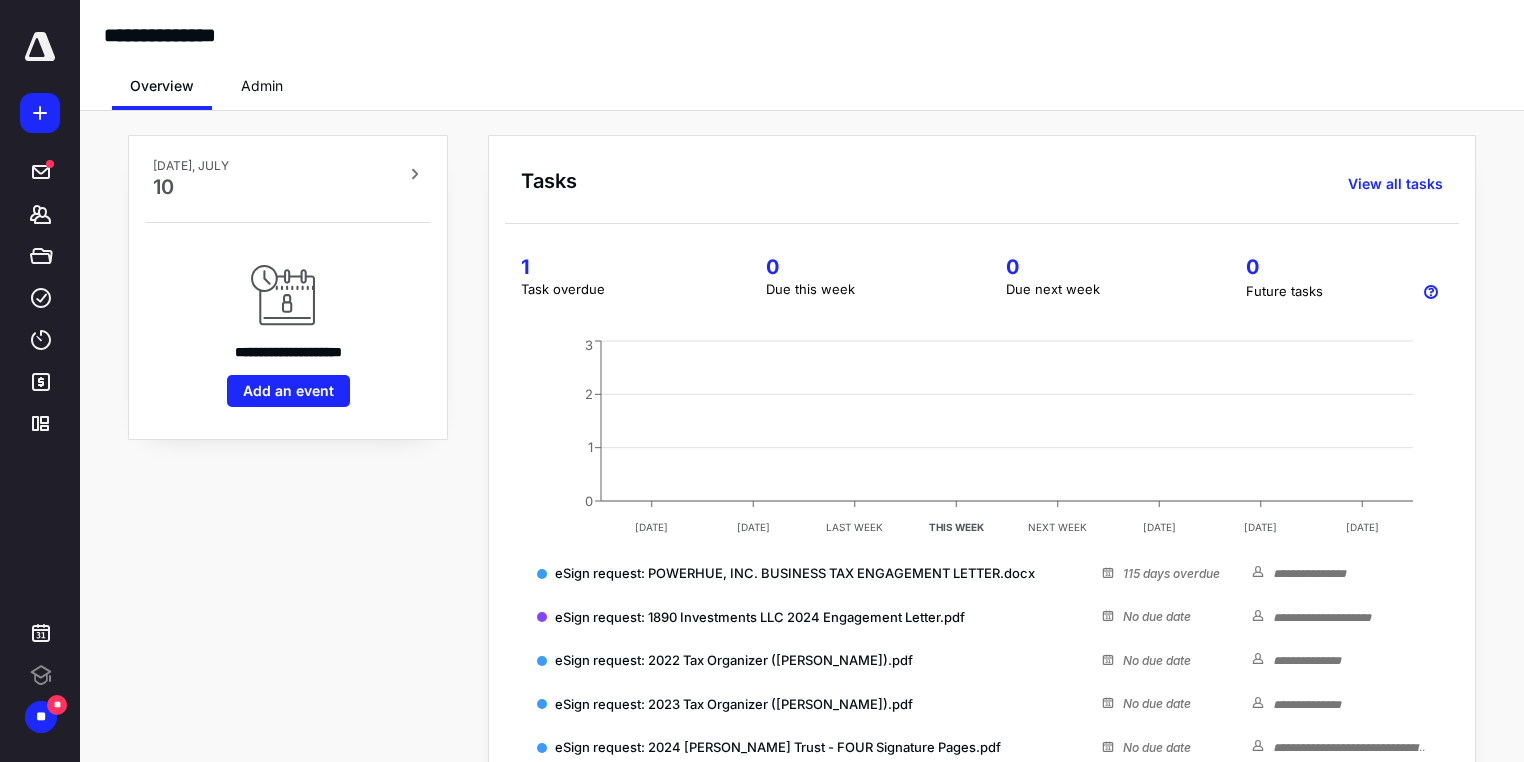 scroll, scrollTop: 0, scrollLeft: 0, axis: both 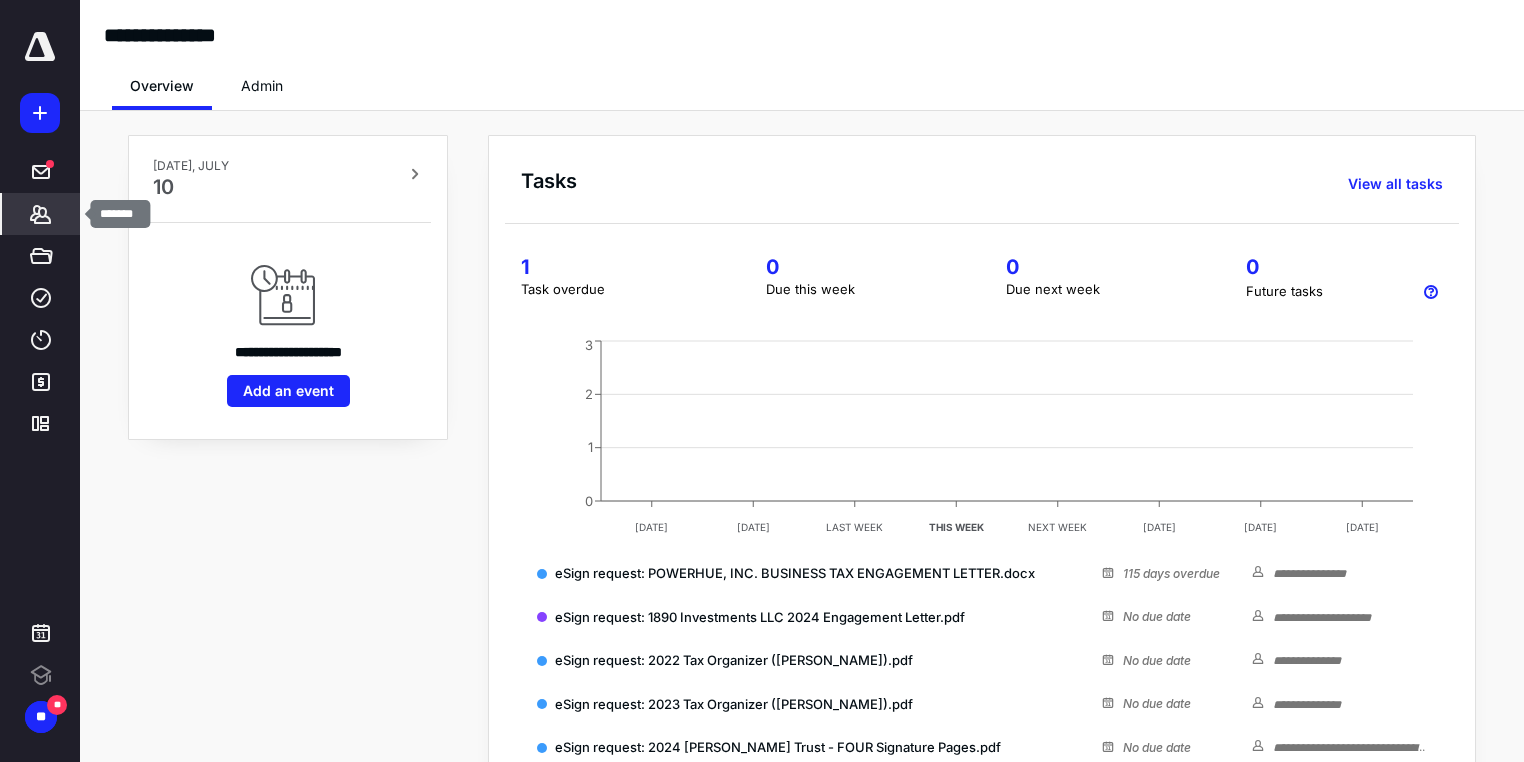 click 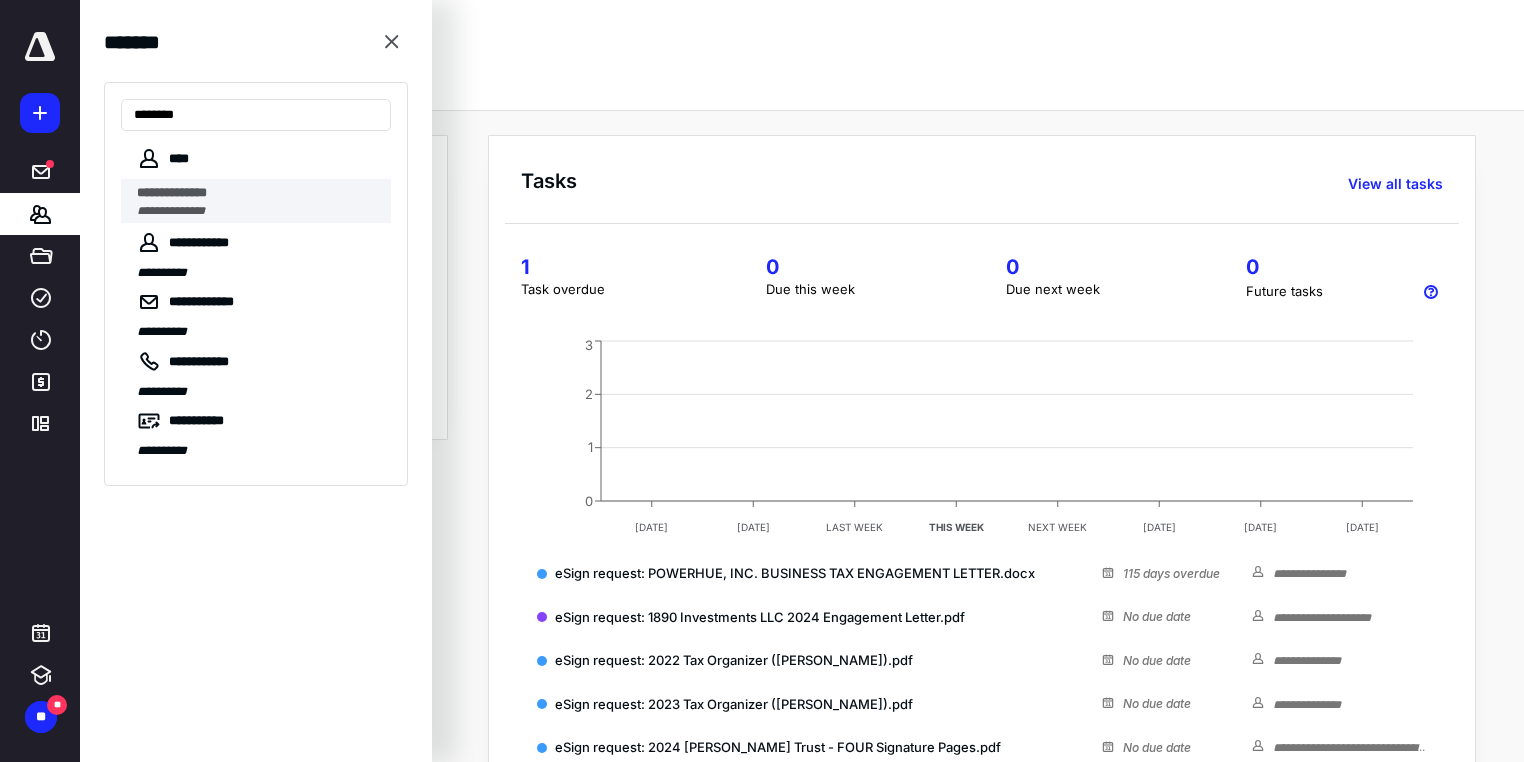 type on "********" 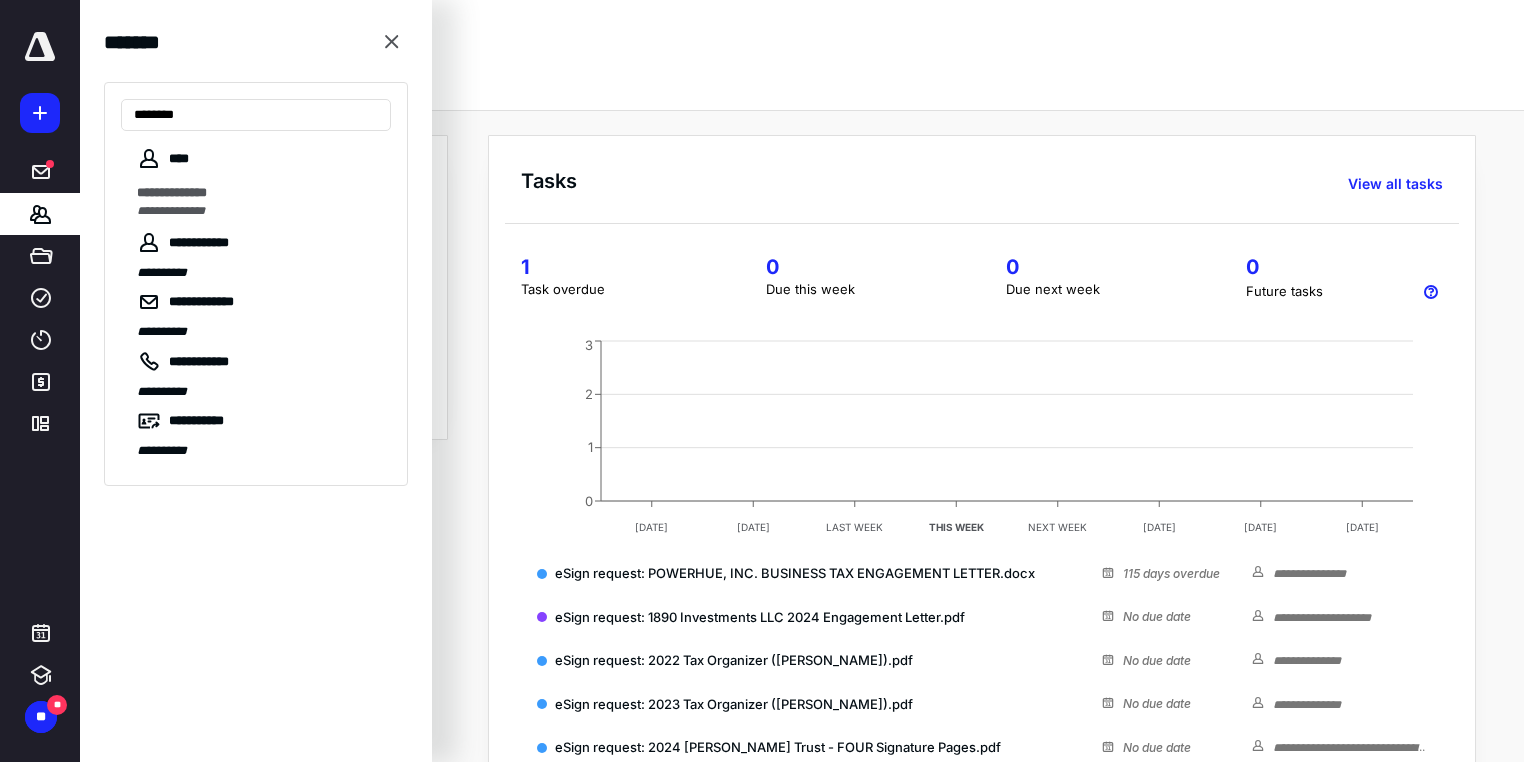 drag, startPoint x: 152, startPoint y: 192, endPoint x: 199, endPoint y: 203, distance: 48.270073 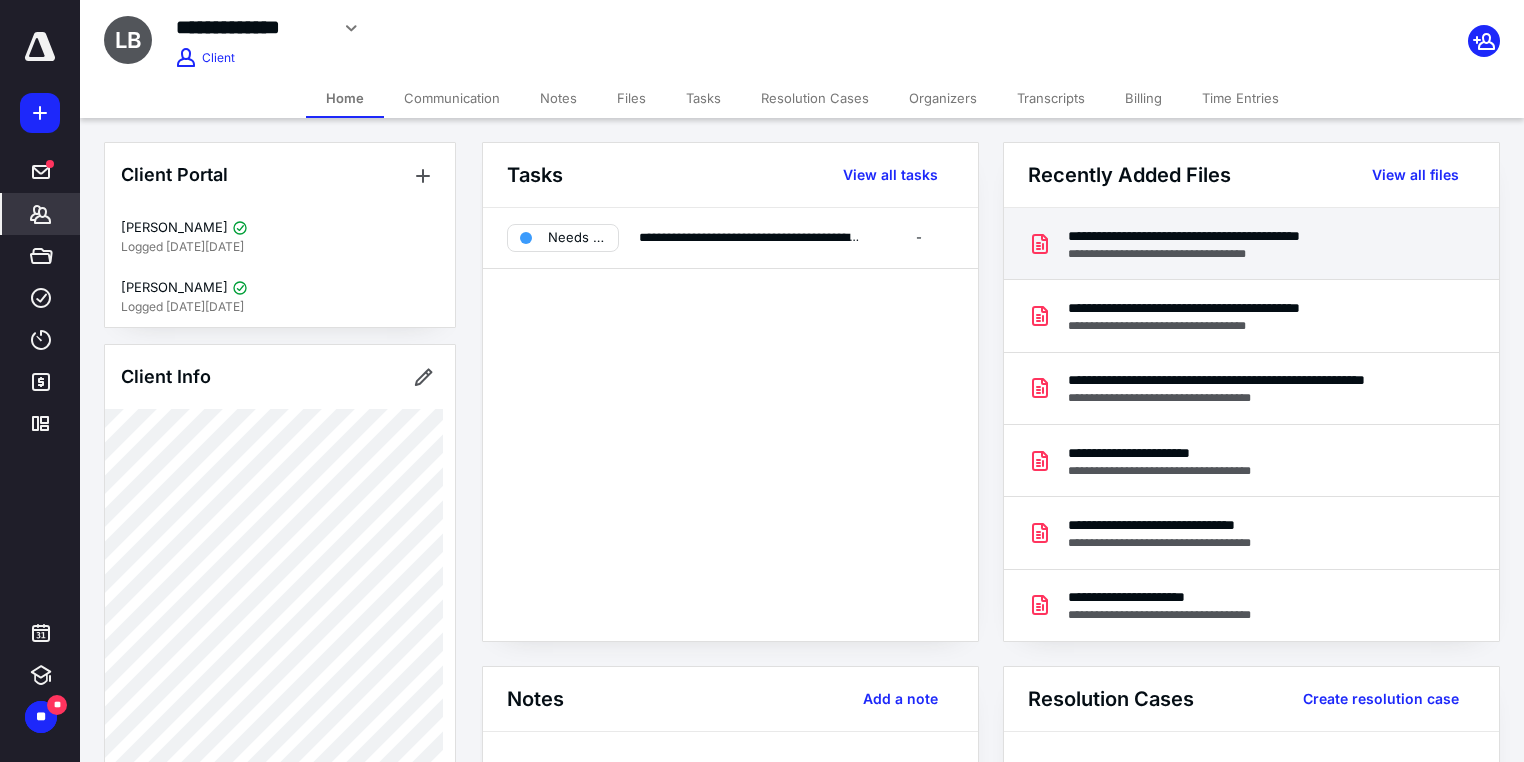 click on "**********" at bounding box center (1233, 236) 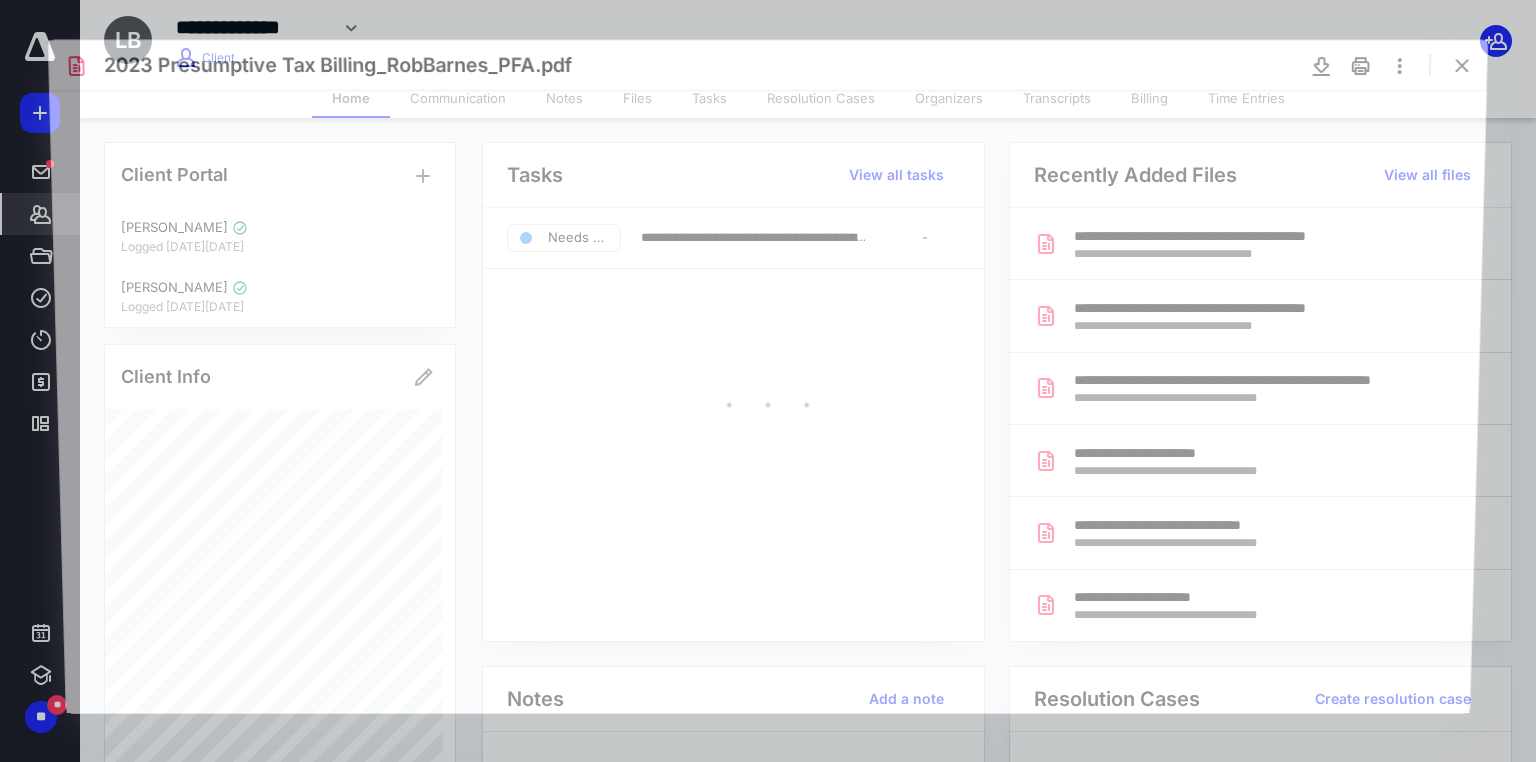 scroll, scrollTop: 0, scrollLeft: 0, axis: both 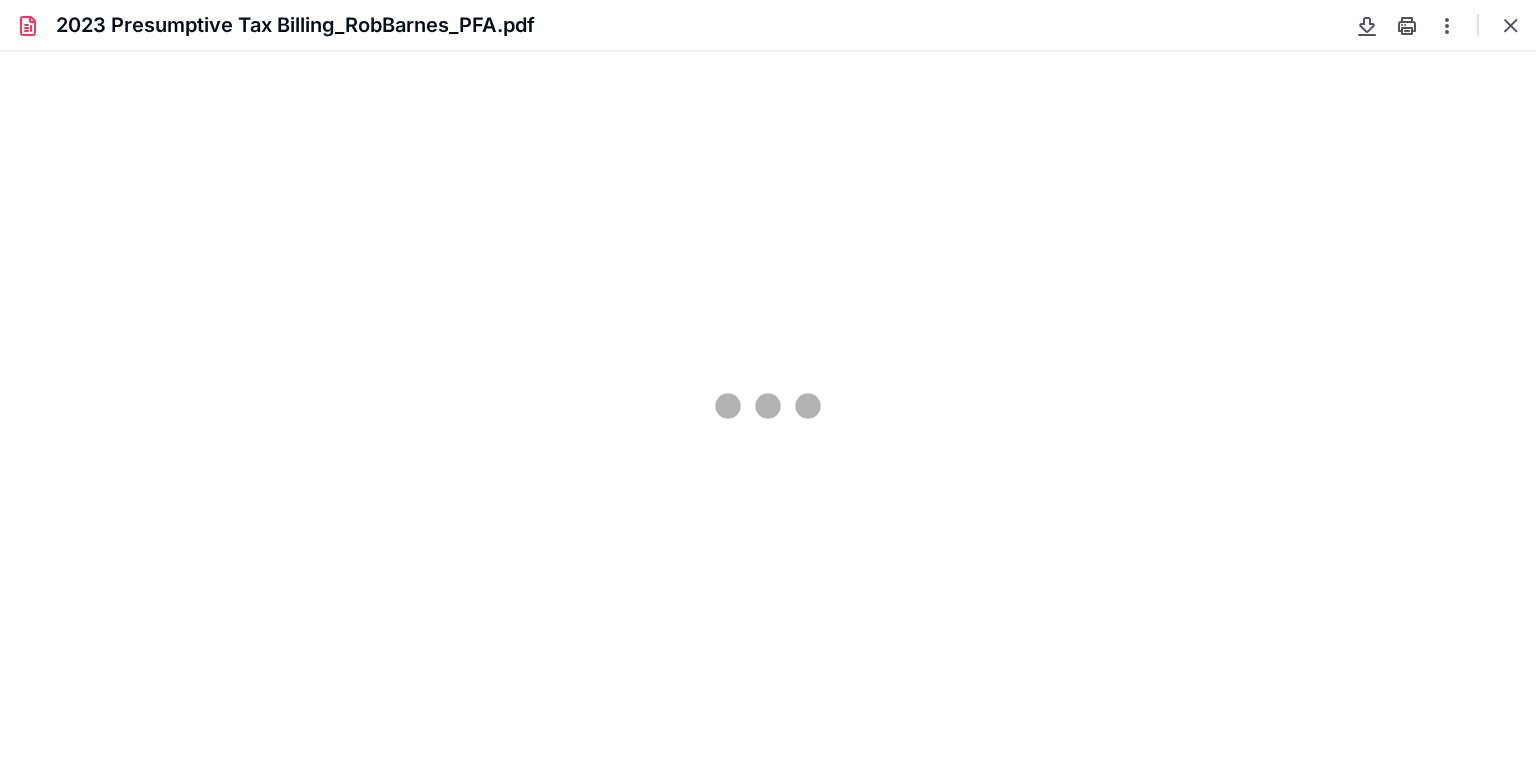 type on "91" 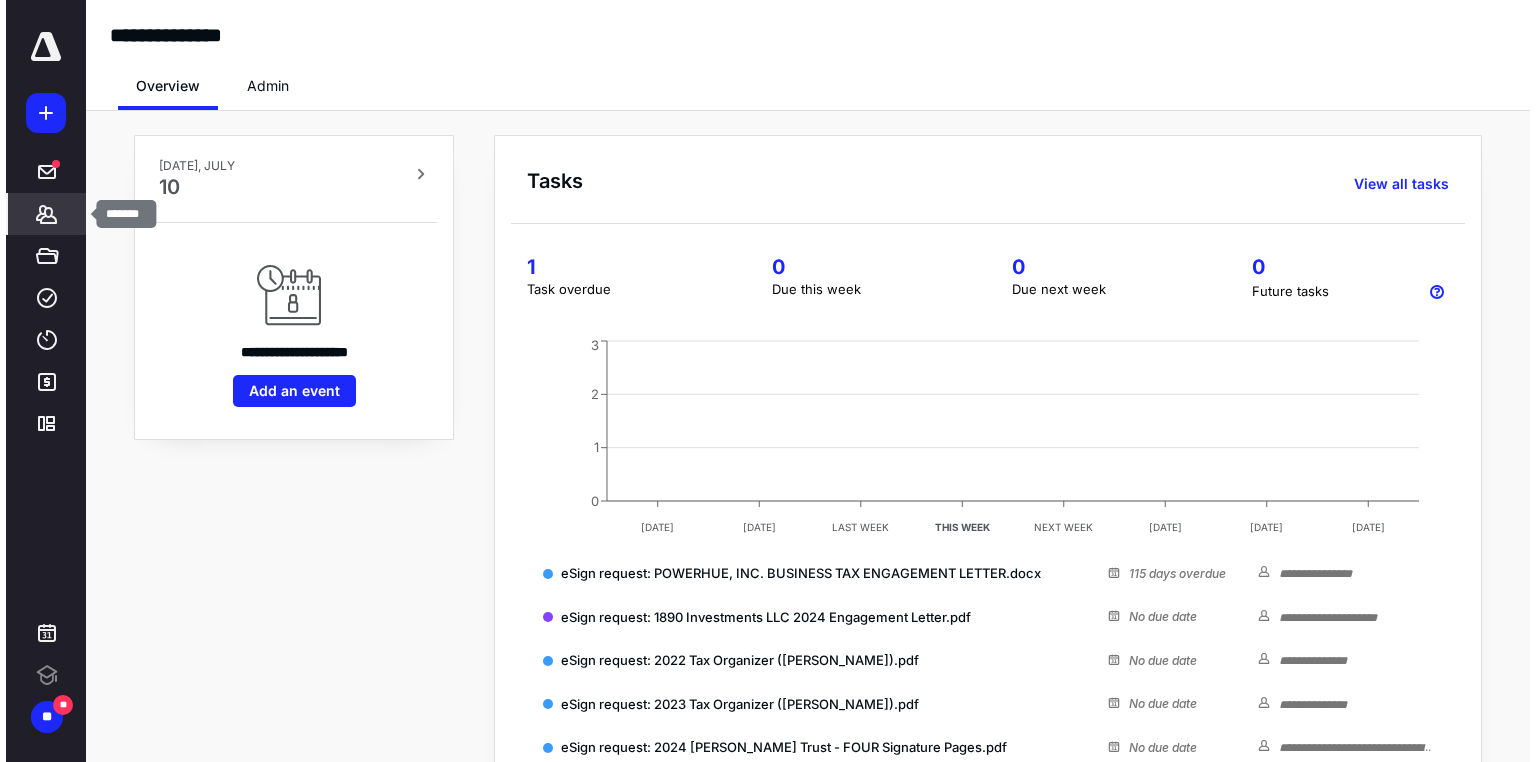 scroll, scrollTop: 0, scrollLeft: 0, axis: both 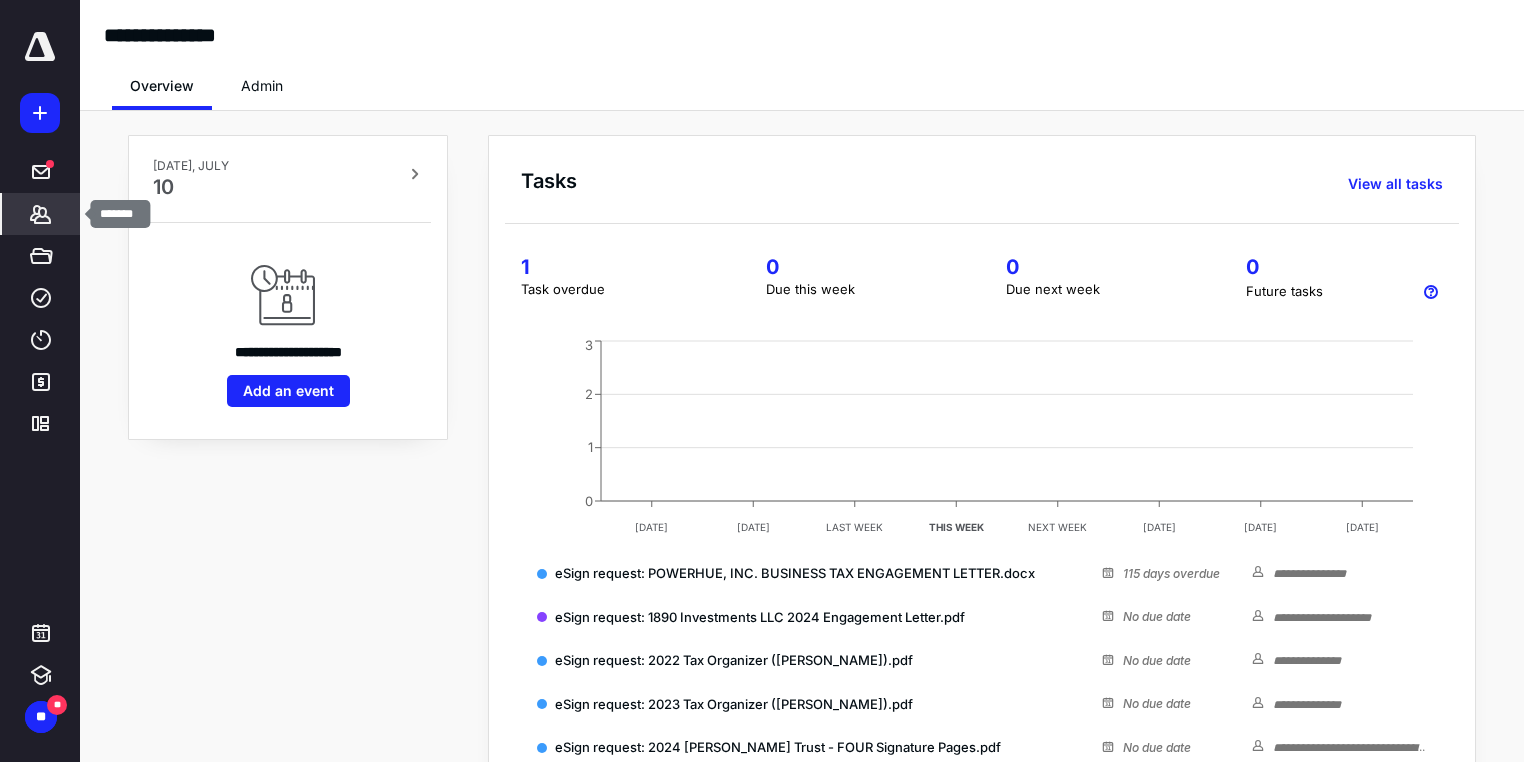 click 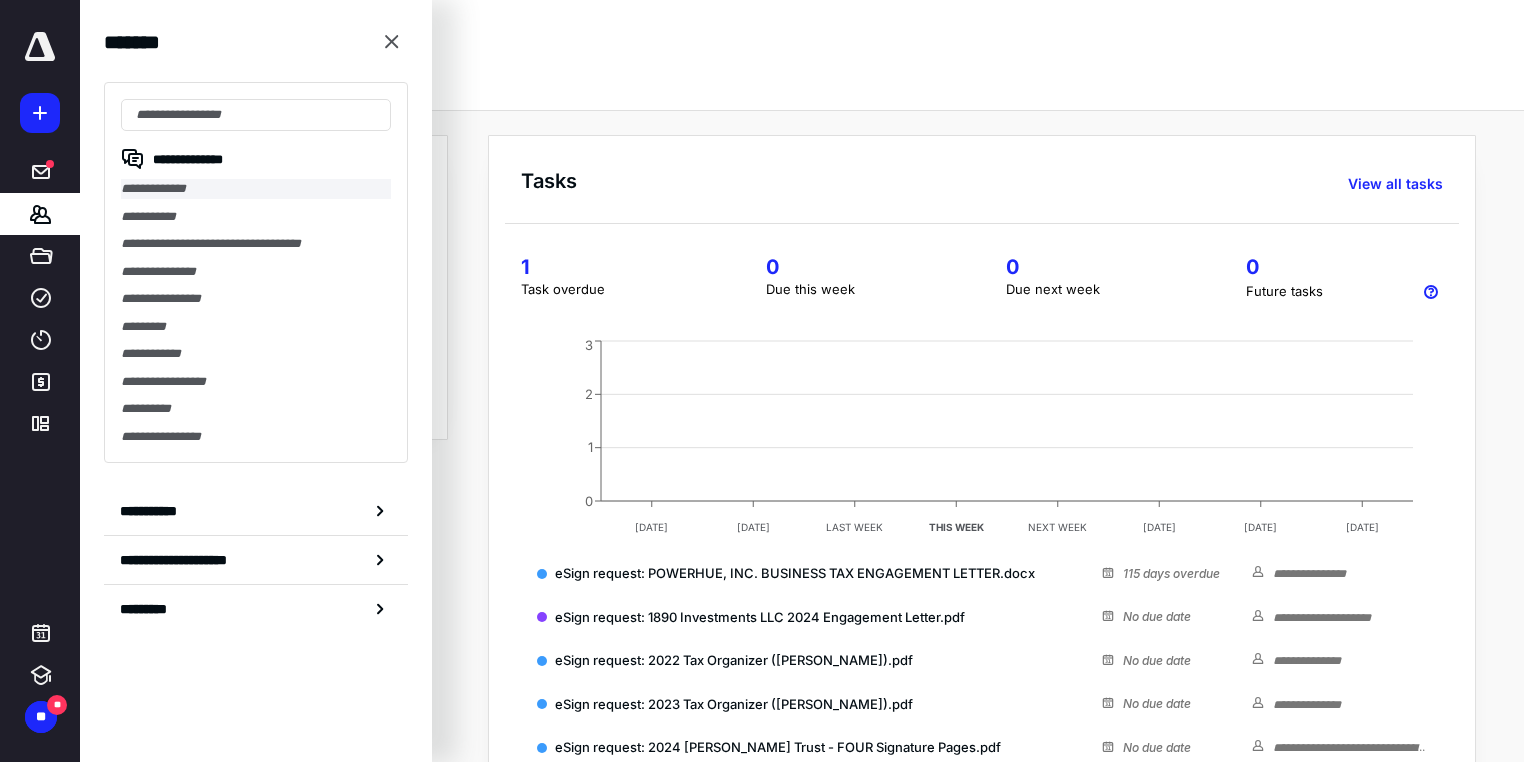click on "**********" at bounding box center [256, 189] 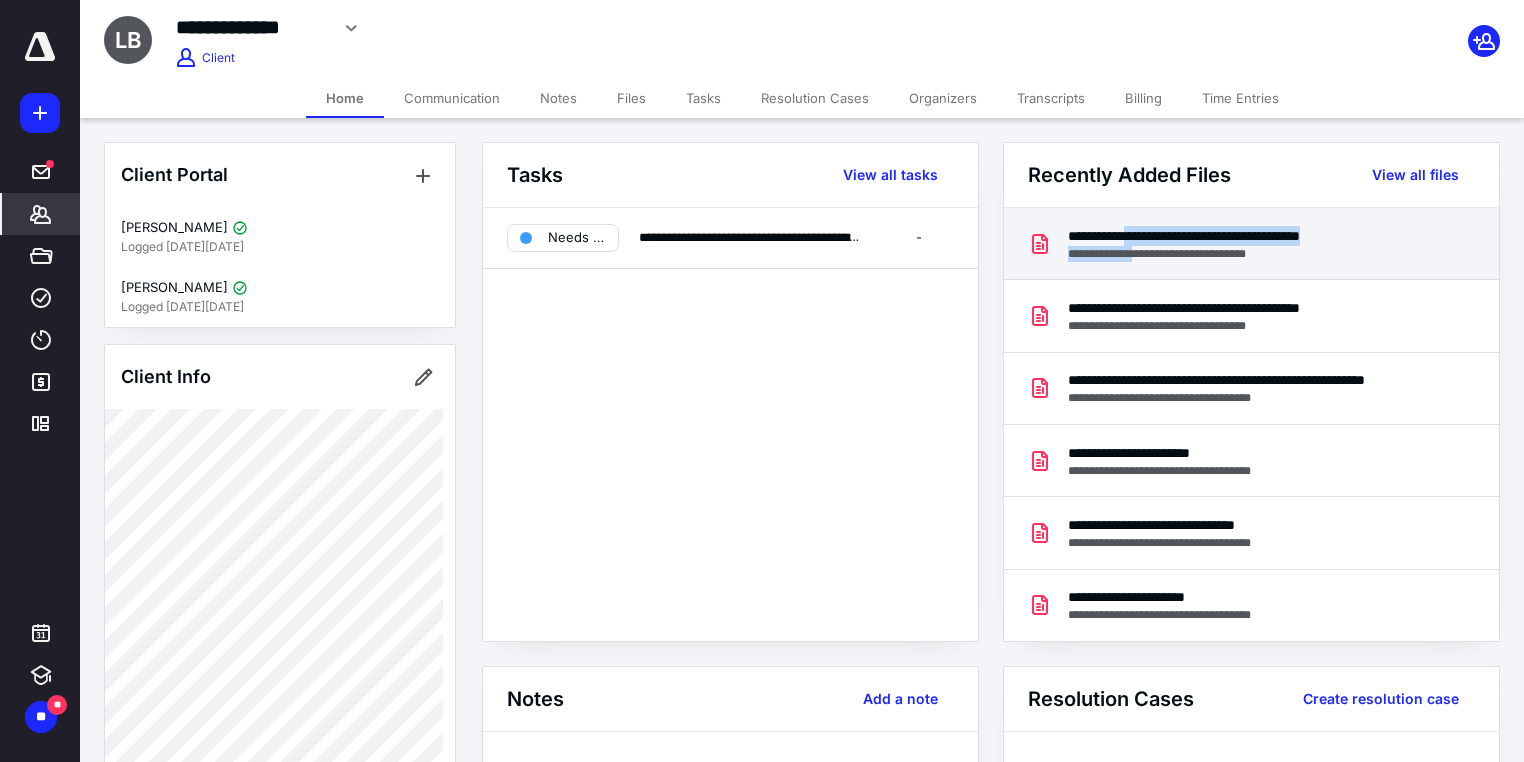 click on "**********" at bounding box center [1233, 244] 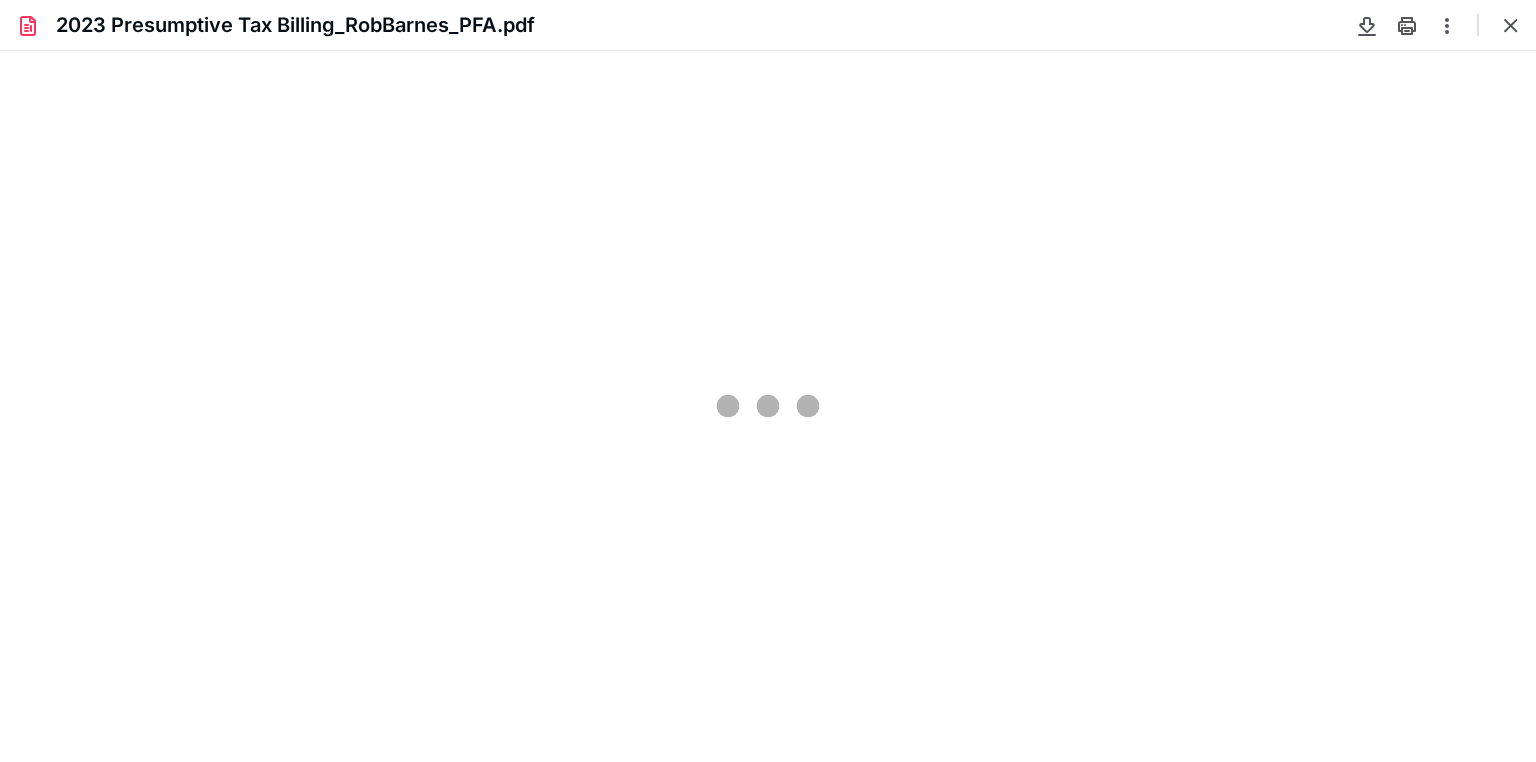 scroll, scrollTop: 0, scrollLeft: 0, axis: both 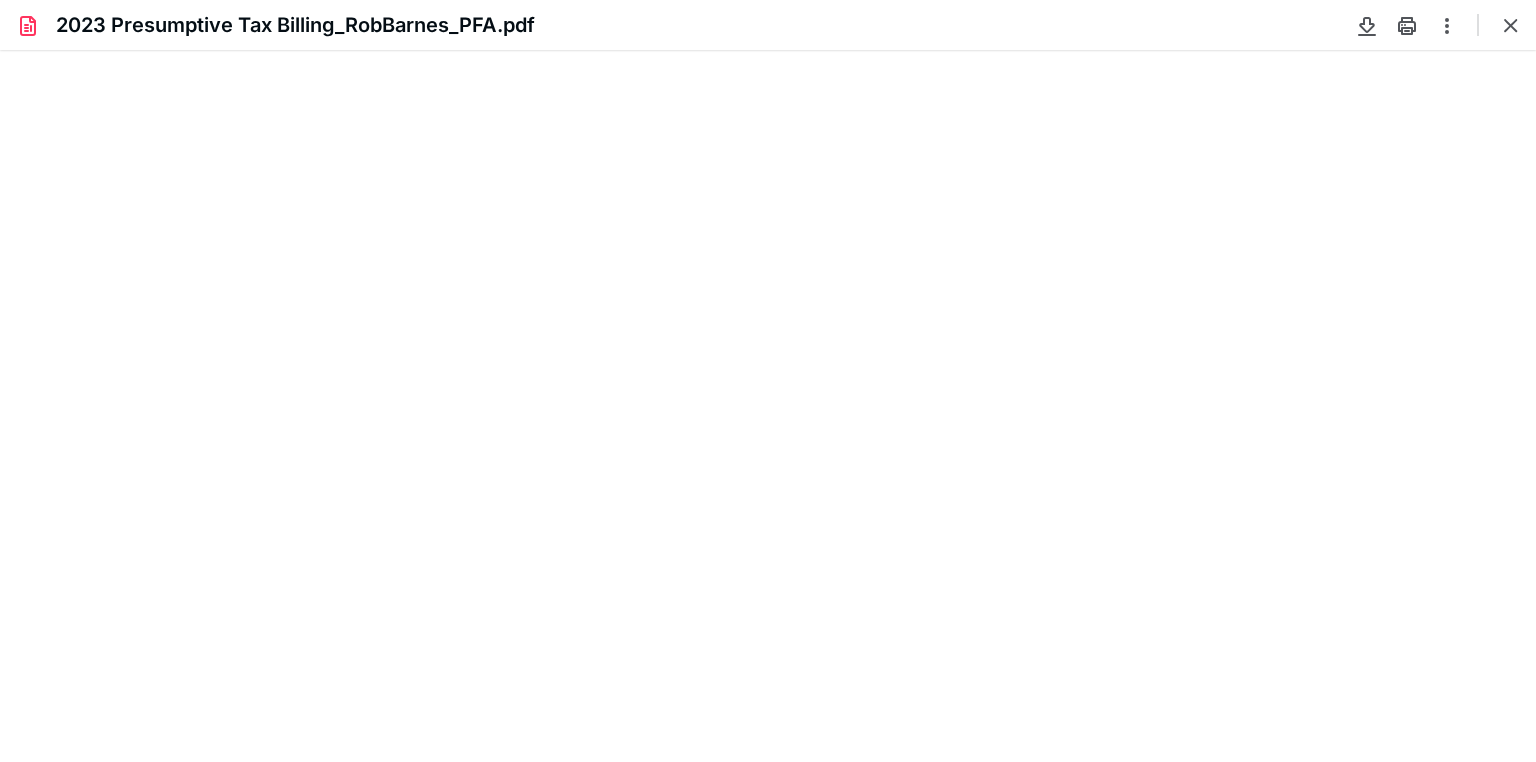 type on "91" 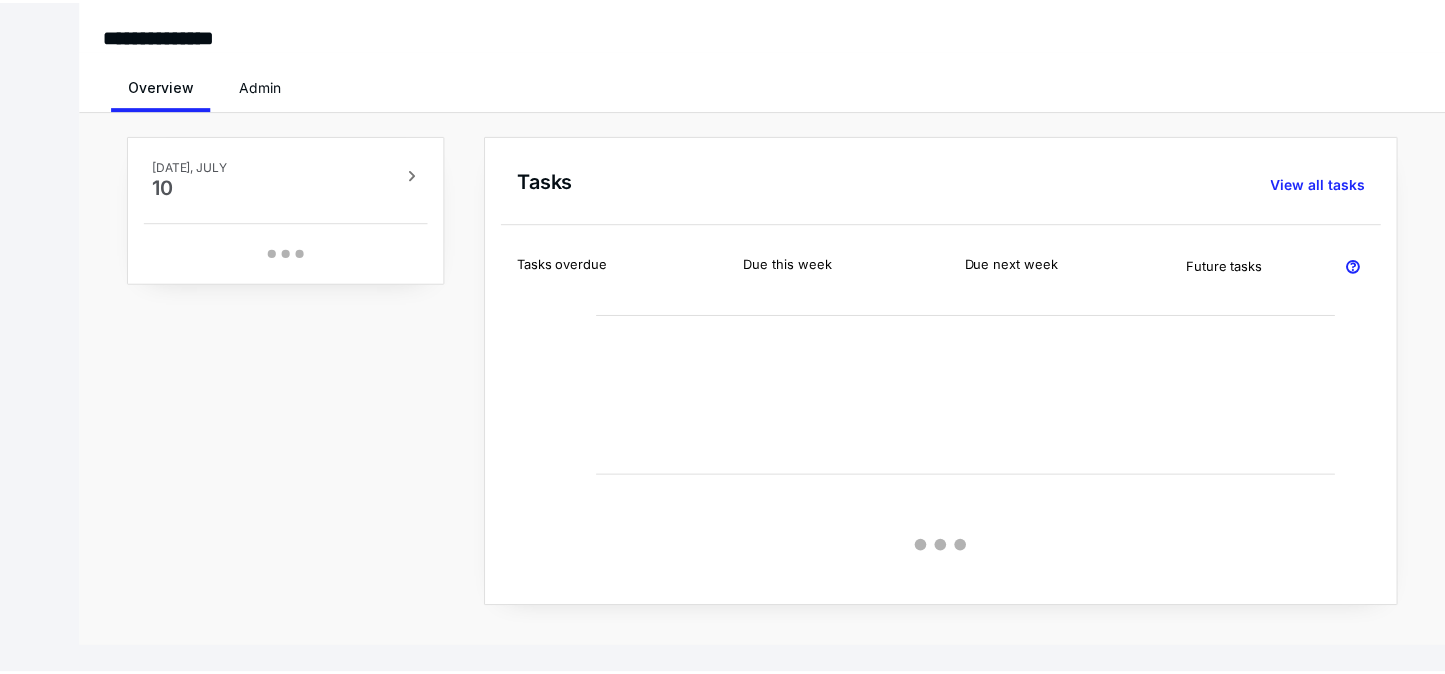scroll, scrollTop: 0, scrollLeft: 0, axis: both 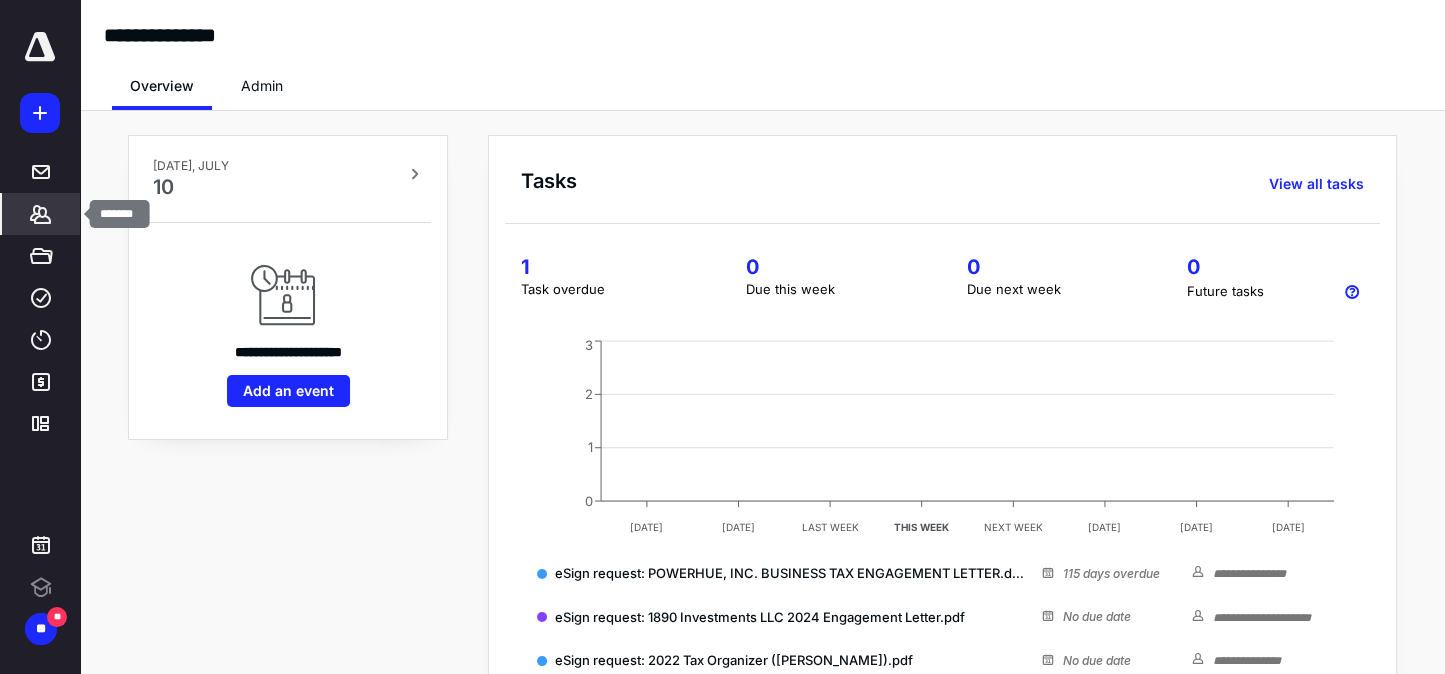 click 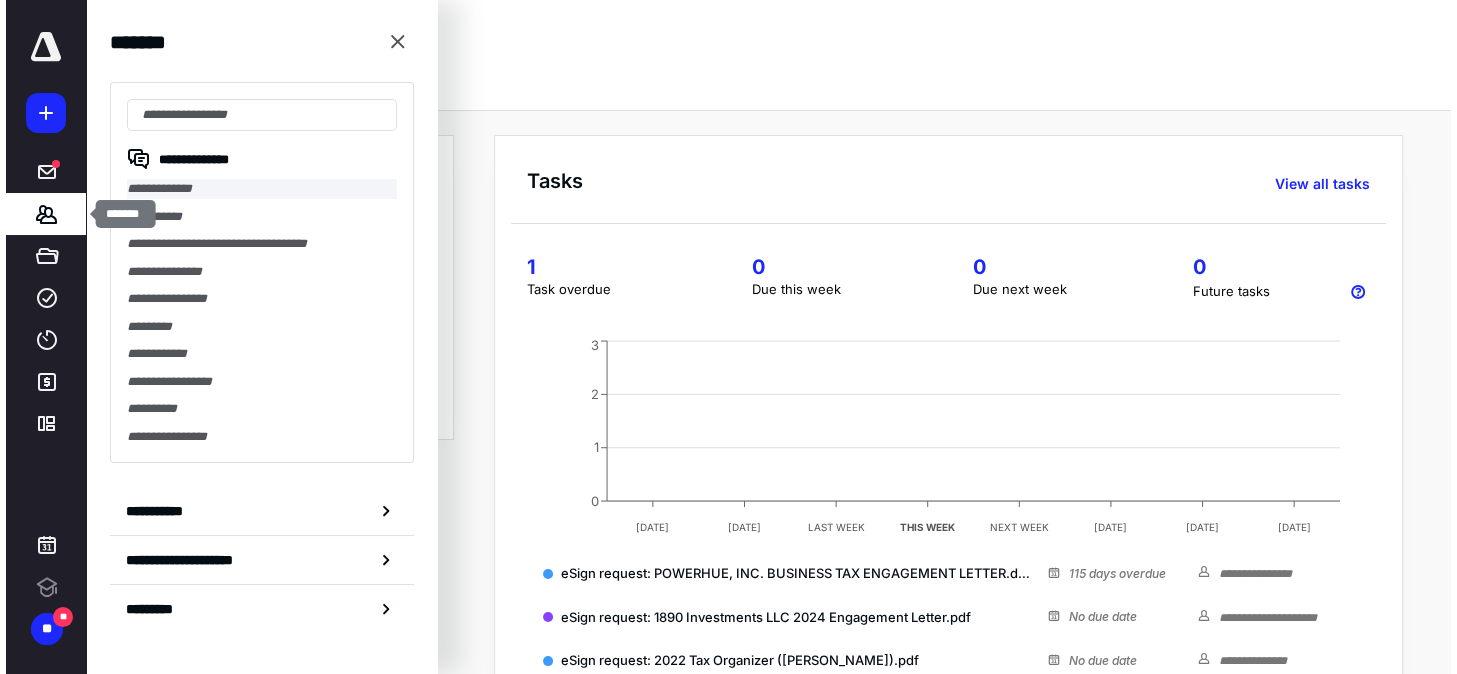 scroll, scrollTop: 0, scrollLeft: 0, axis: both 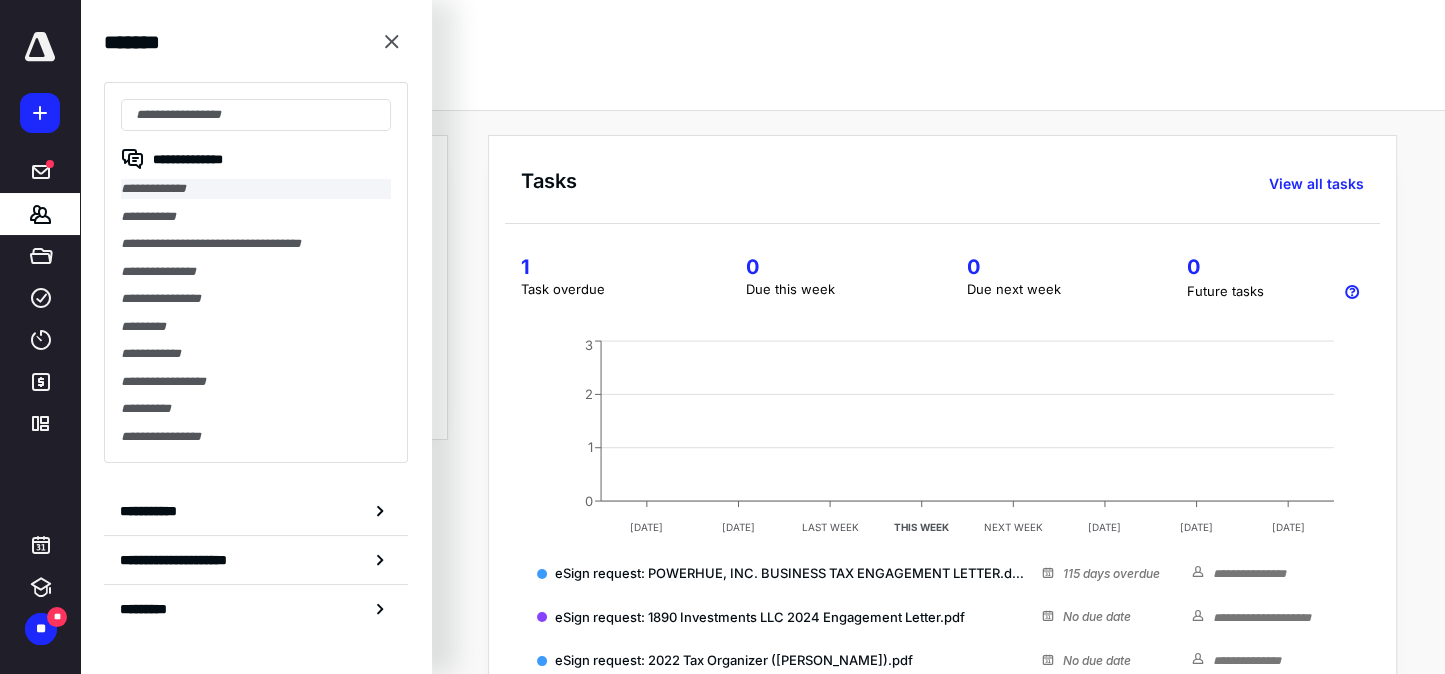 click on "**********" at bounding box center (256, 189) 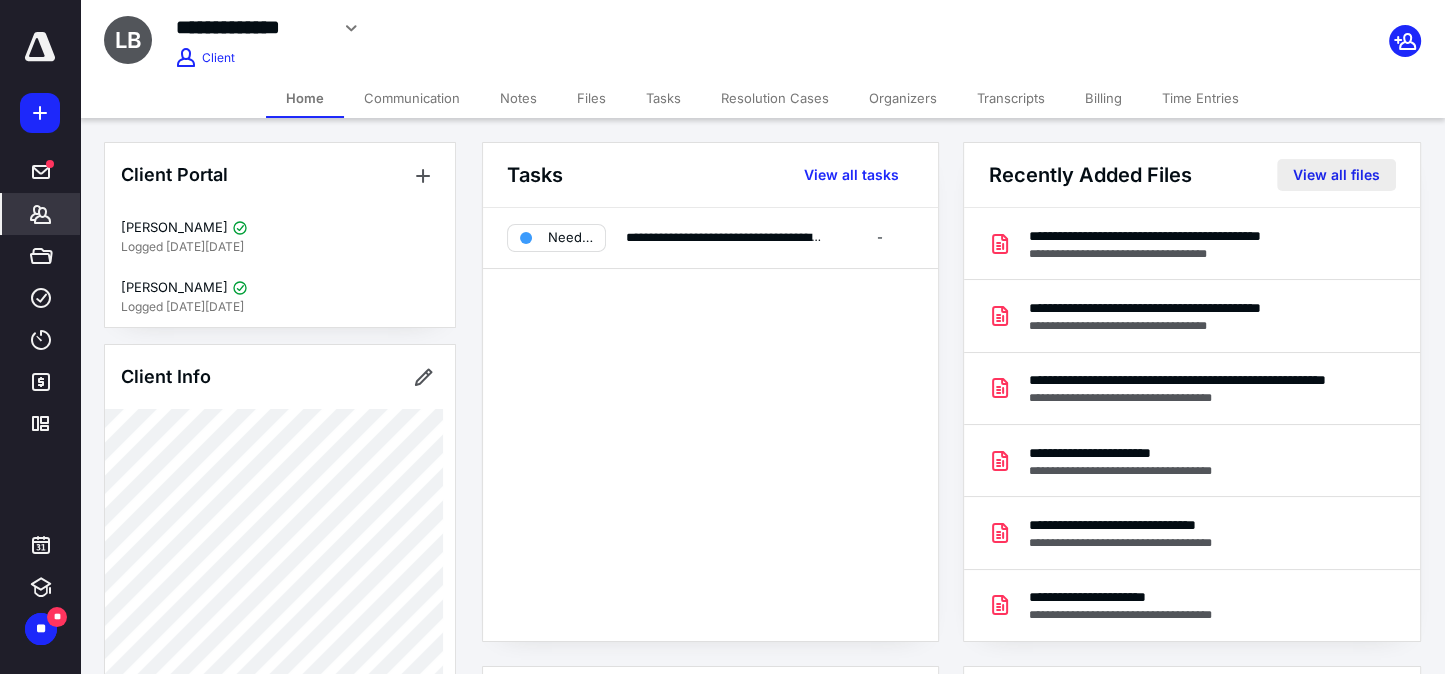 click on "View all files" at bounding box center [1336, 175] 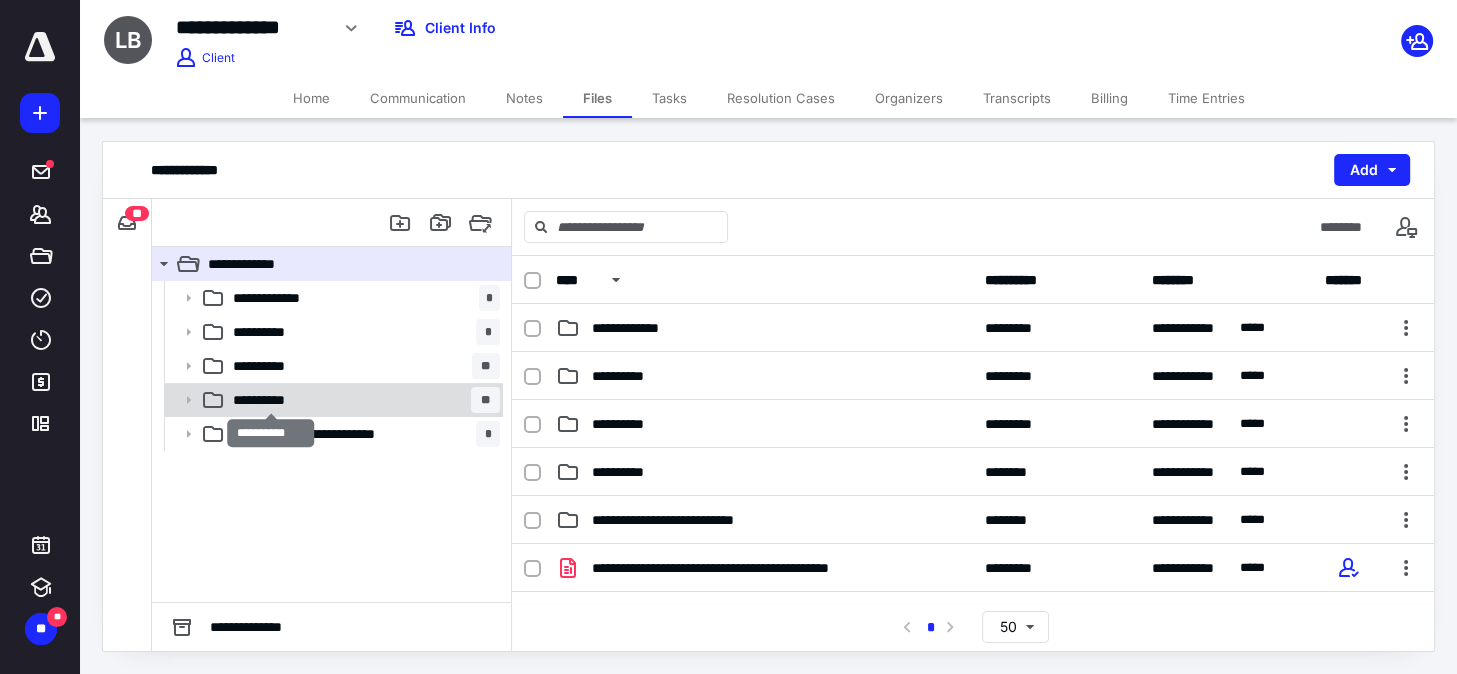click on "**********" at bounding box center [271, 400] 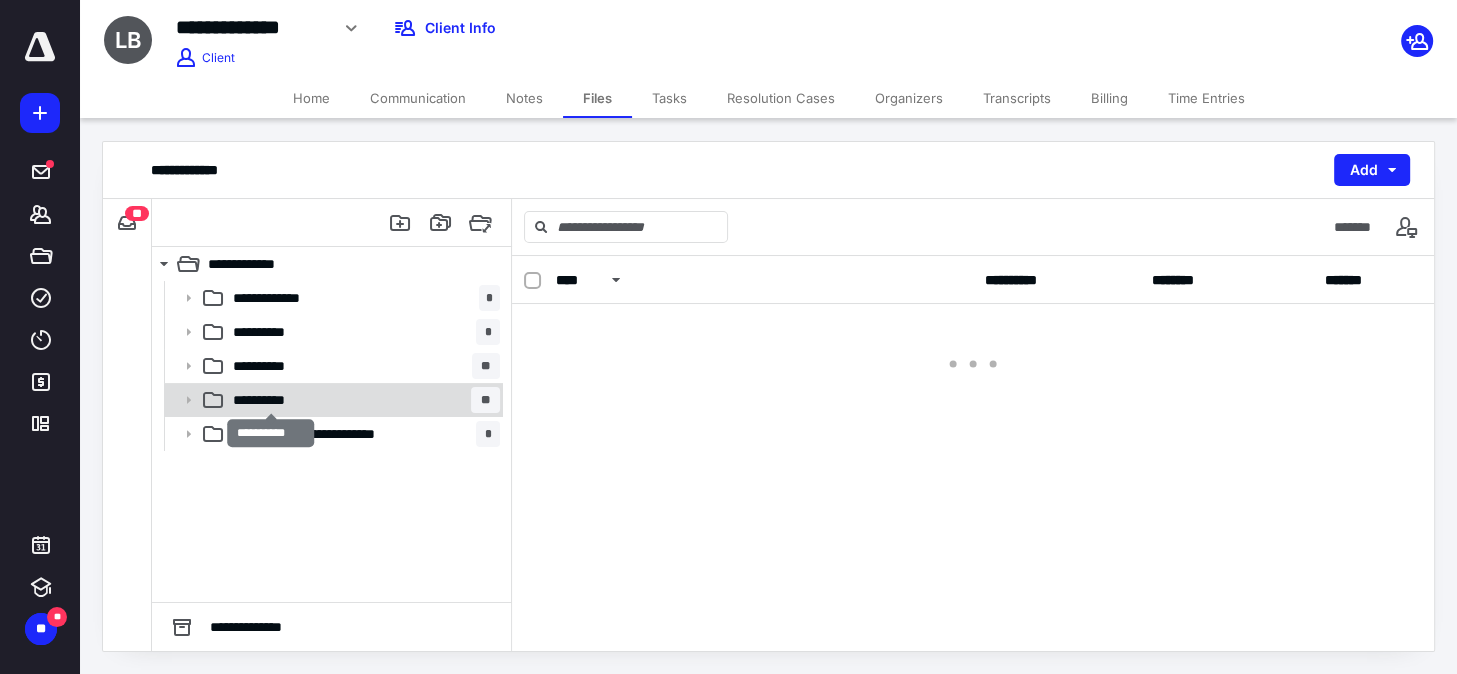 click on "**********" at bounding box center [271, 400] 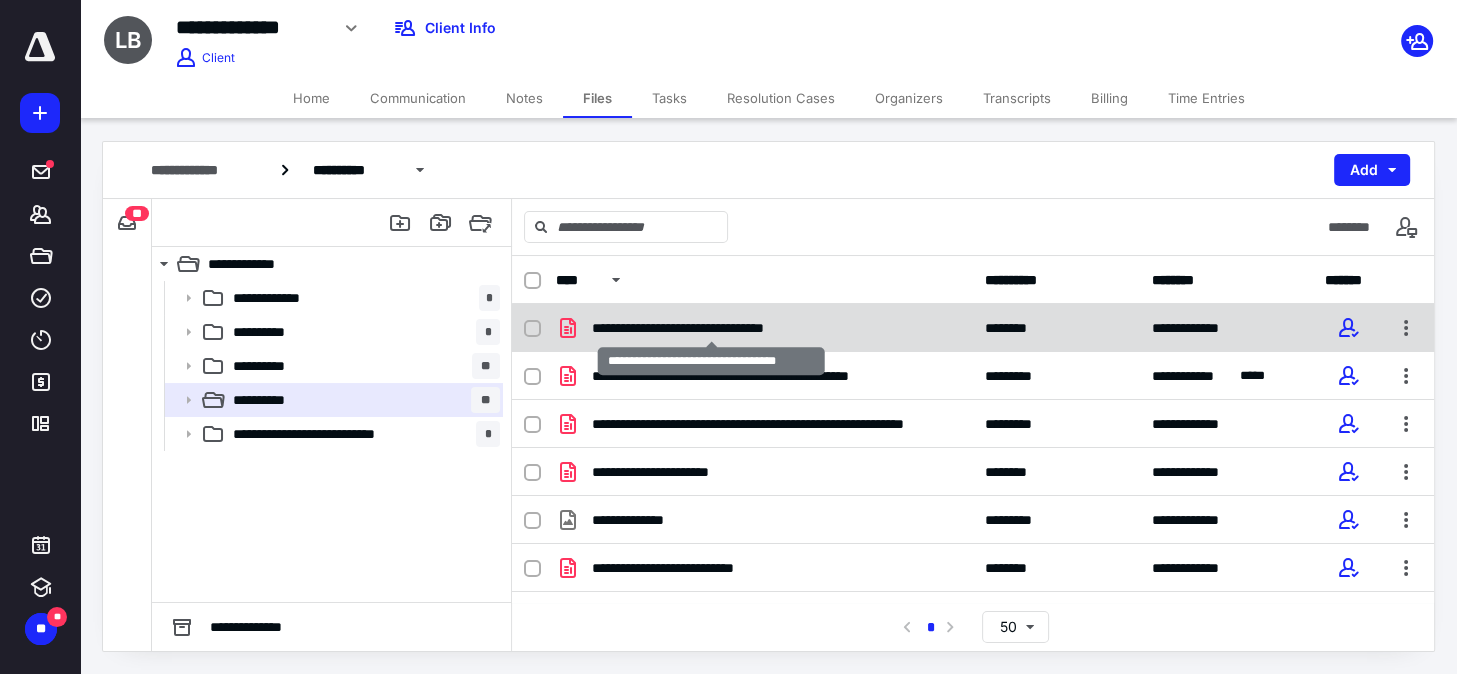 click on "**********" at bounding box center [711, 328] 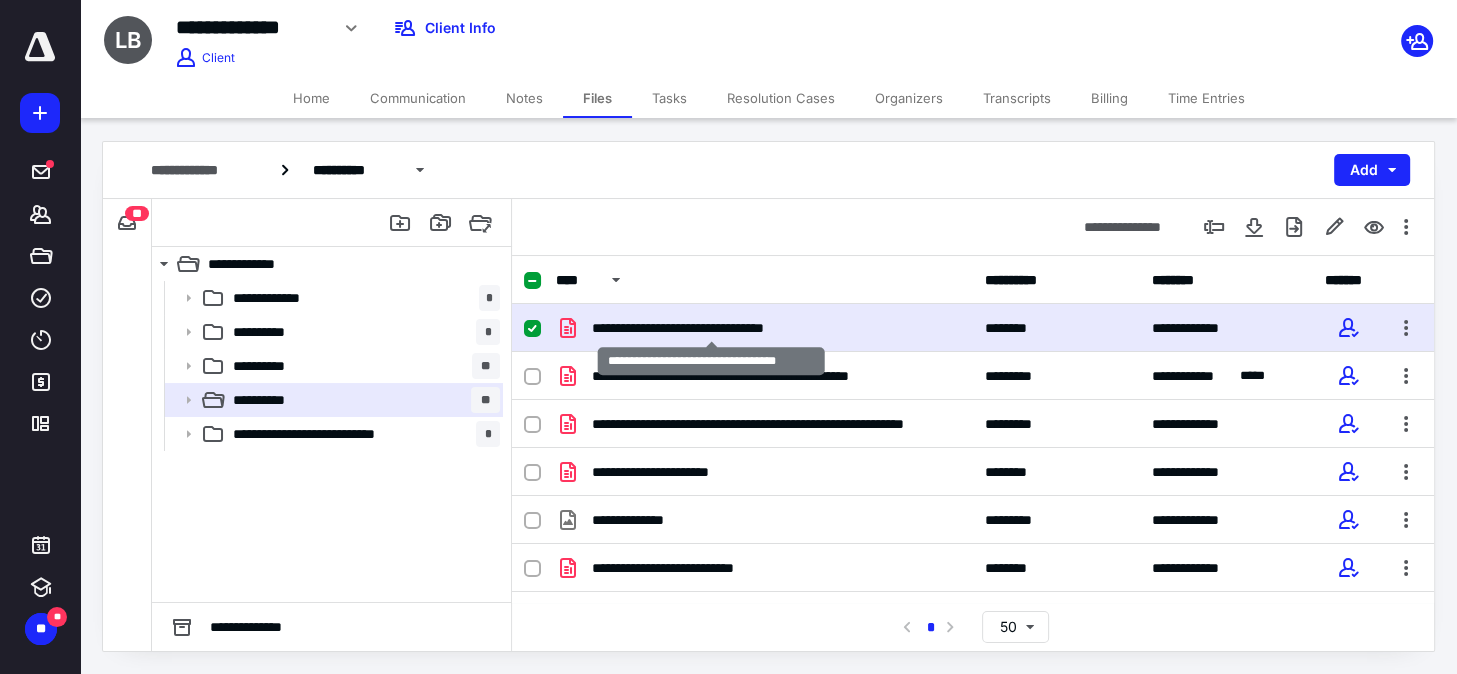 click on "**********" at bounding box center [711, 328] 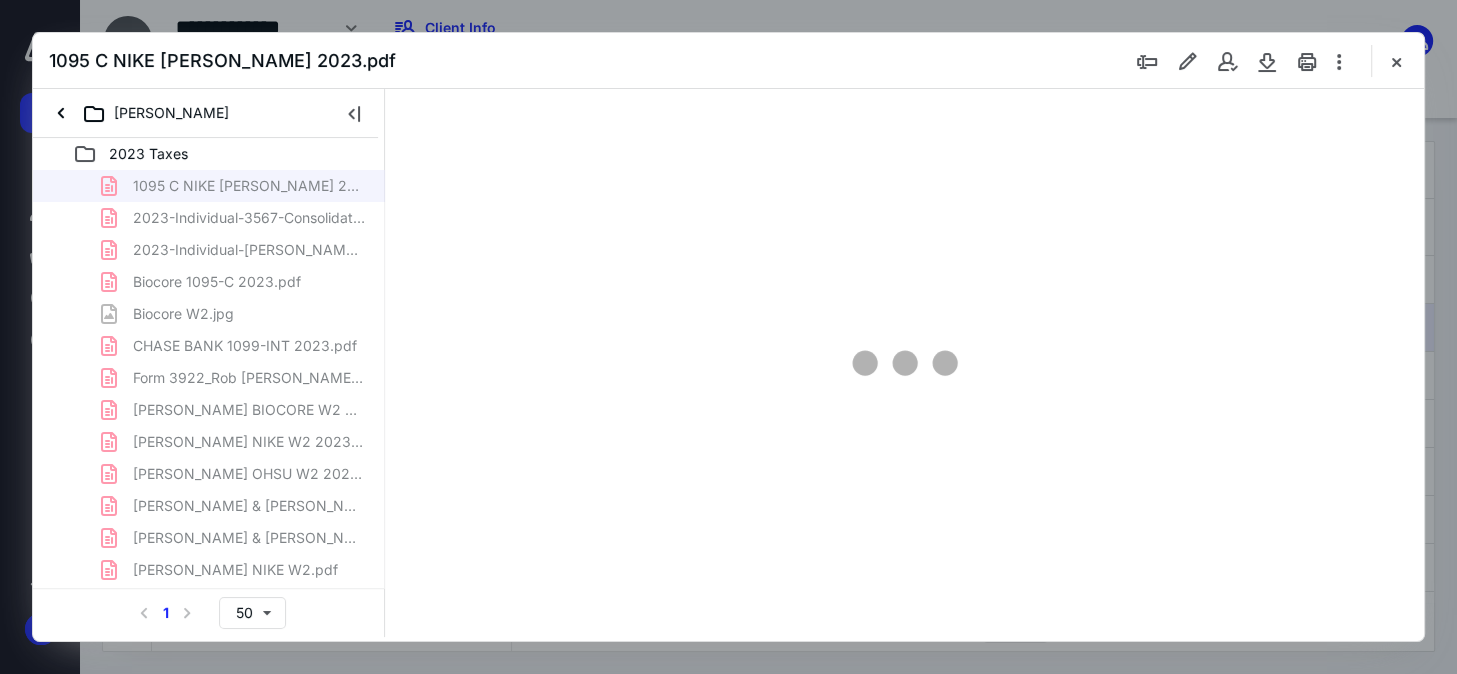 scroll, scrollTop: 0, scrollLeft: 0, axis: both 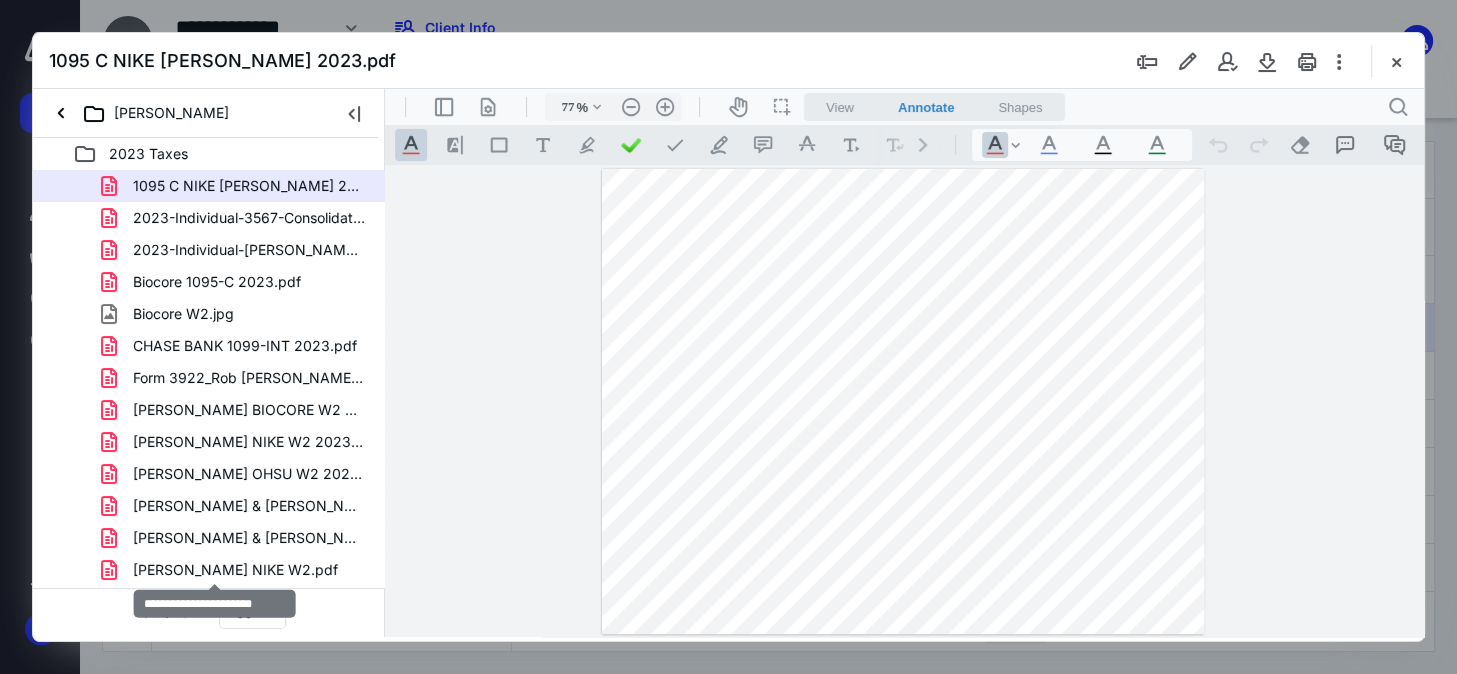 click on "Rob Barnes NIKE W2.pdf" at bounding box center [235, 570] 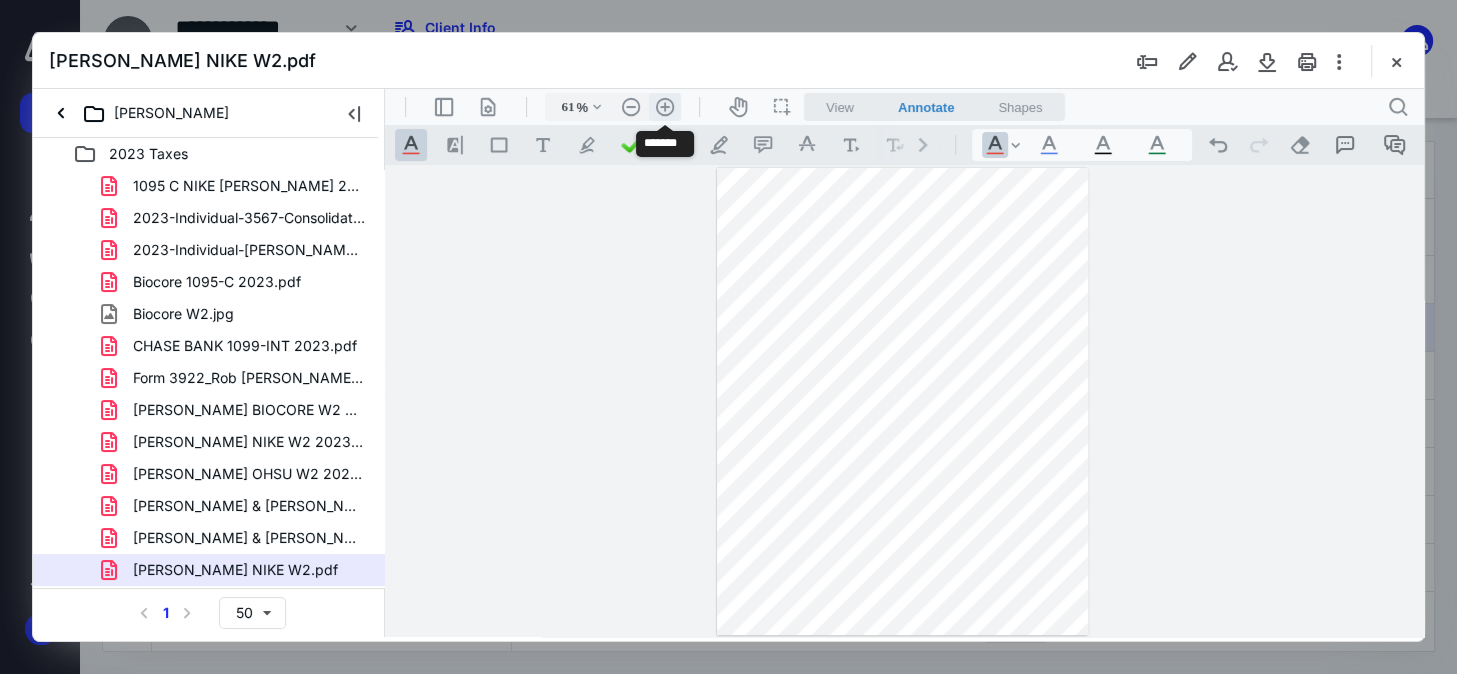 click on ".cls-1{fill:#abb0c4;} icon - header - zoom - in - line" at bounding box center [665, 107] 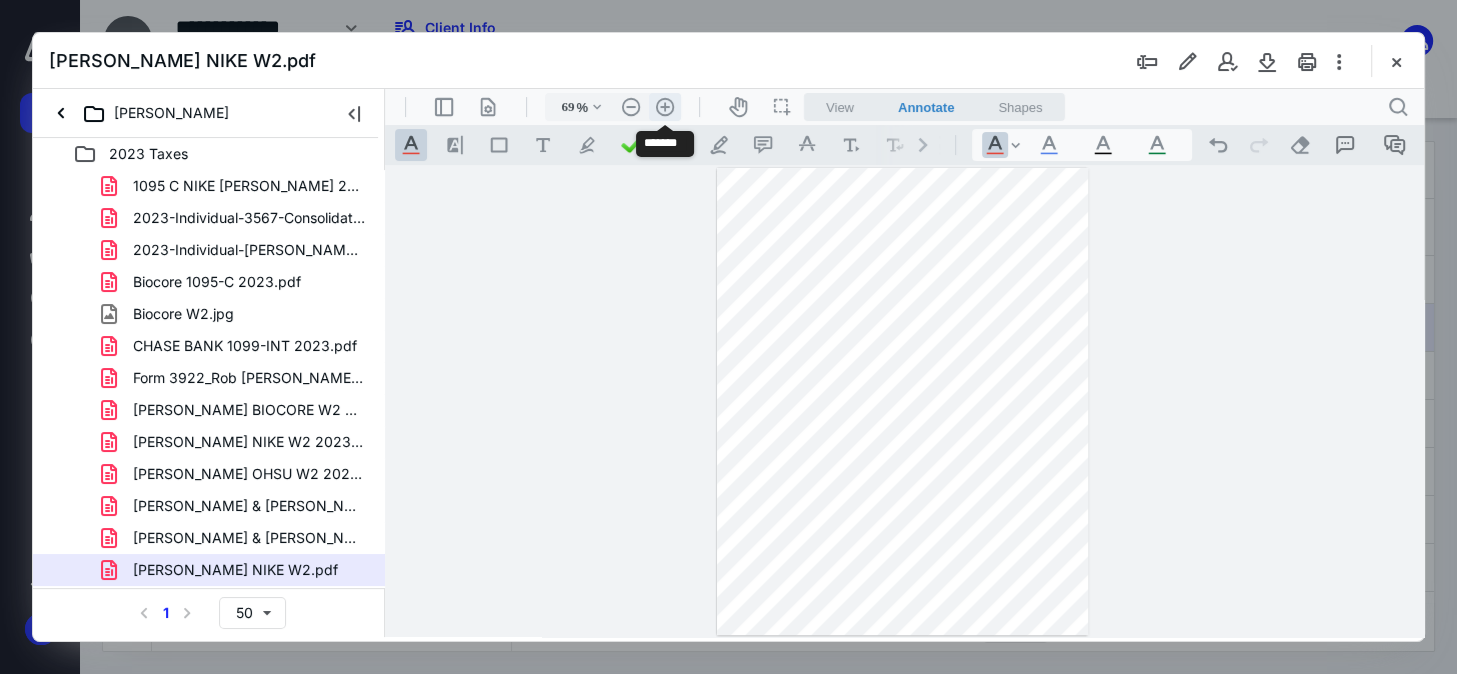 click on ".cls-1{fill:#abb0c4;} icon - header - zoom - in - line" at bounding box center (665, 107) 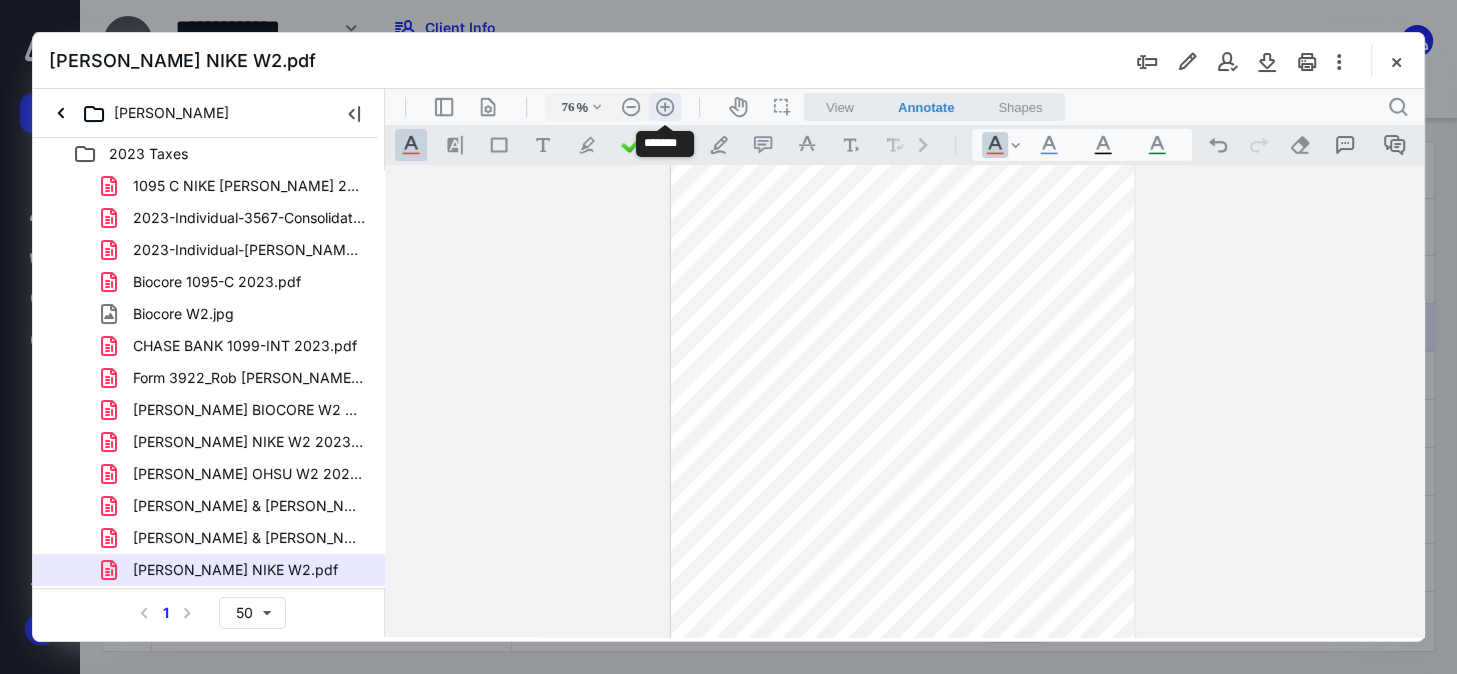 click on ".cls-1{fill:#abb0c4;} icon - header - zoom - in - line" at bounding box center (665, 107) 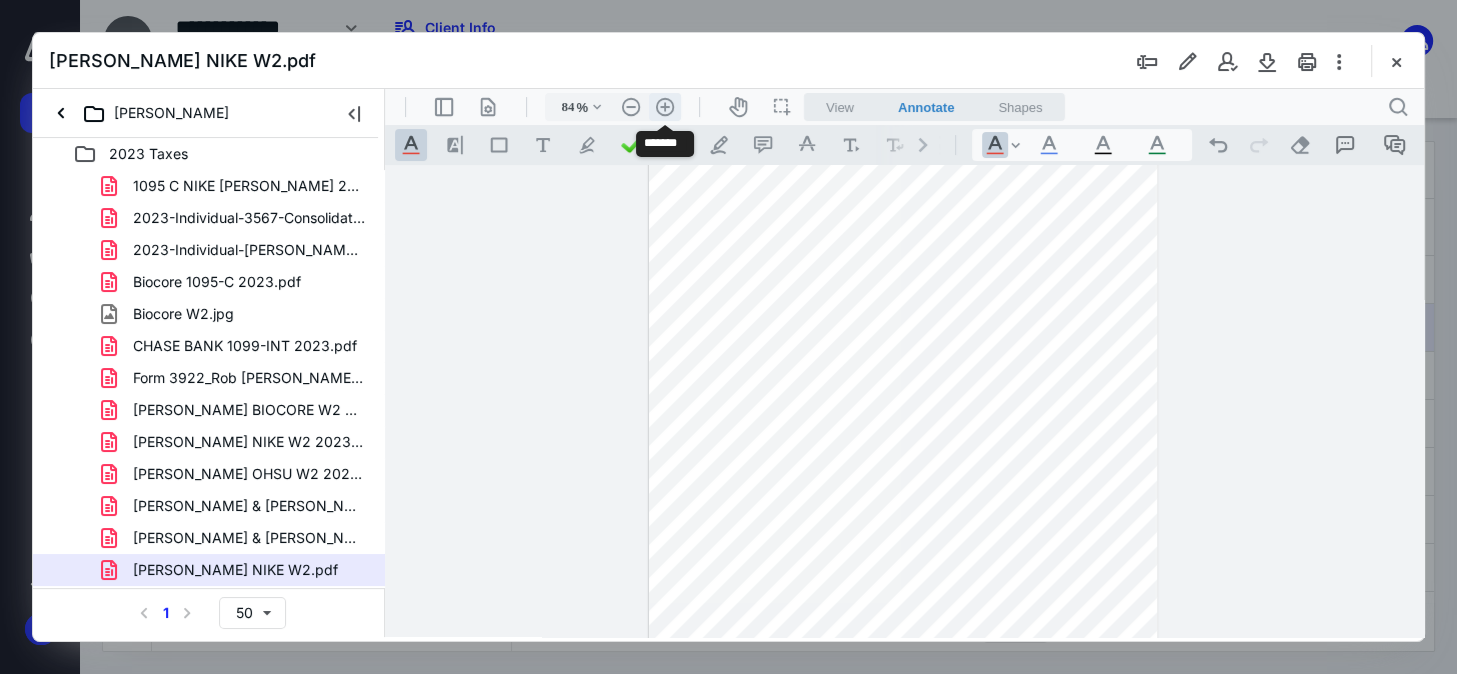 click on ".cls-1{fill:#abb0c4;} icon - header - zoom - in - line" at bounding box center (665, 107) 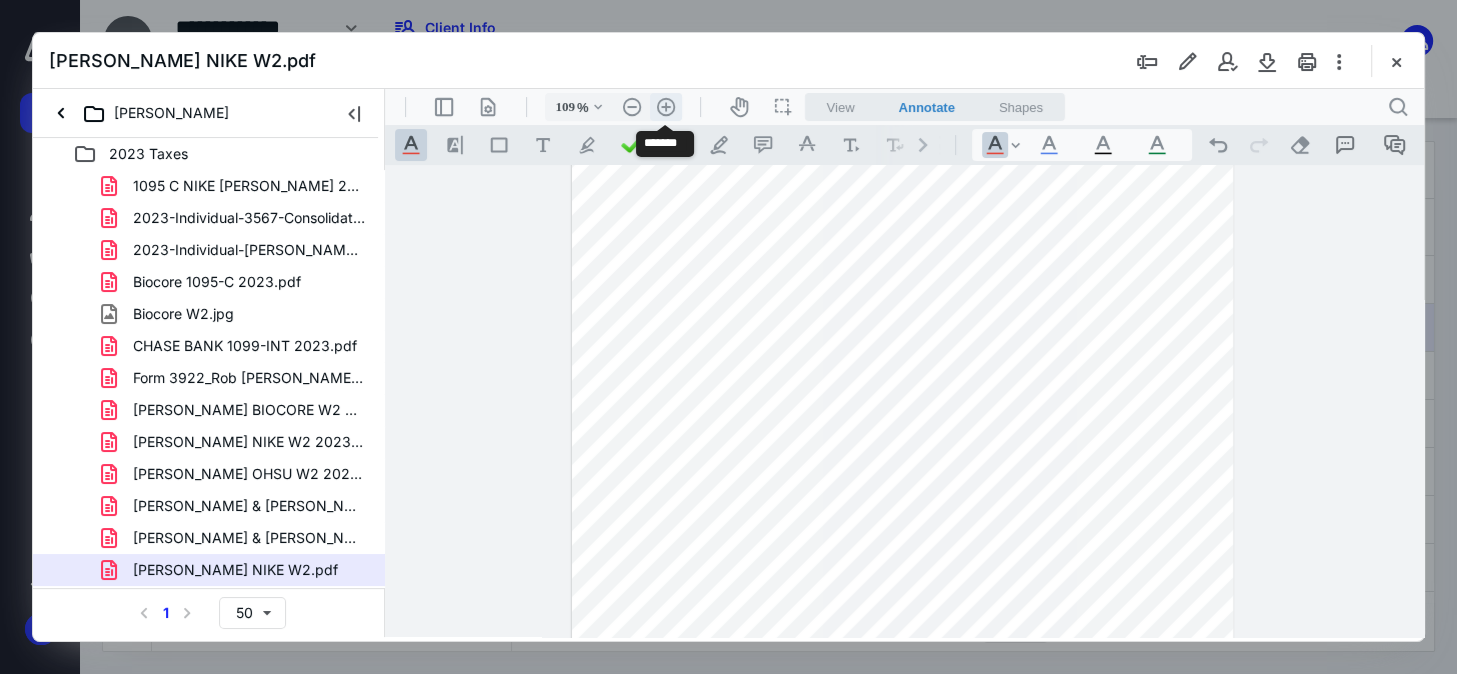 click on ".cls-1{fill:#abb0c4;} icon - header - zoom - in - line" at bounding box center [666, 107] 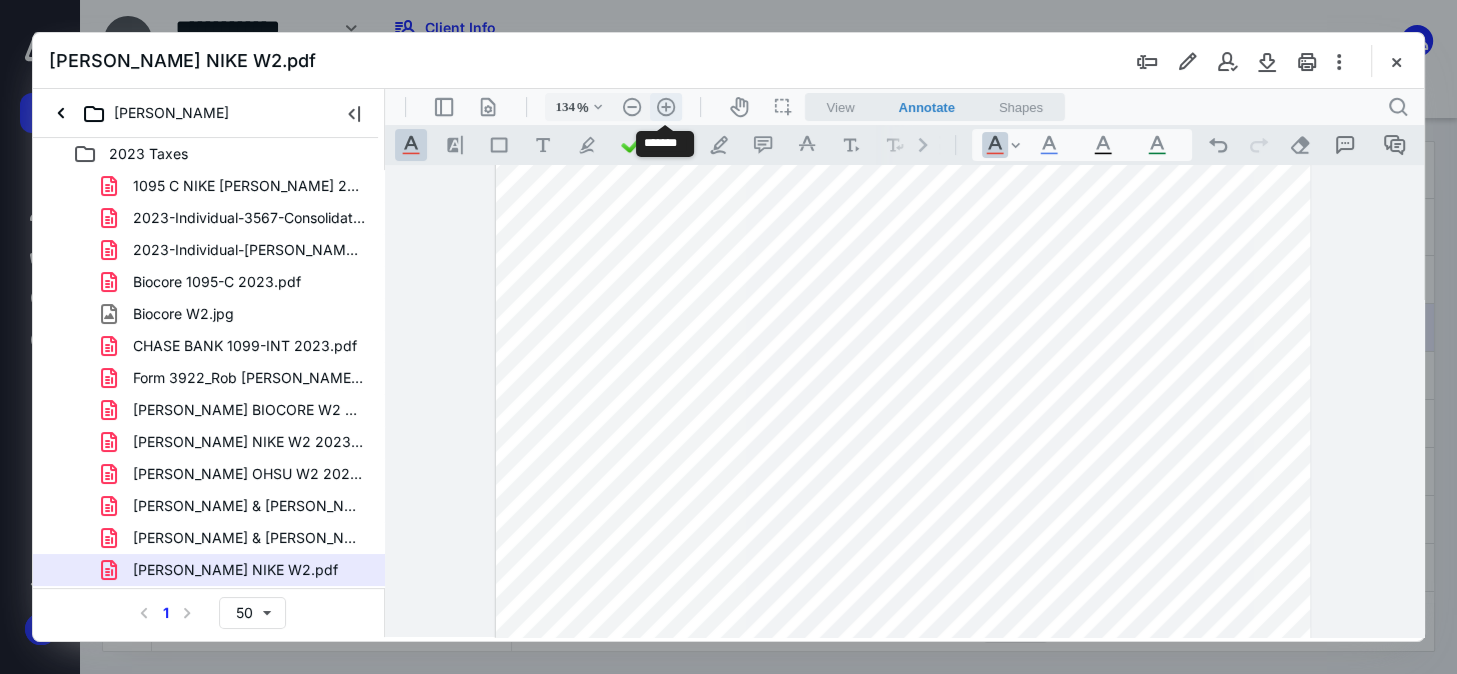 click on ".cls-1{fill:#abb0c4;} icon - header - zoom - in - line" at bounding box center [666, 107] 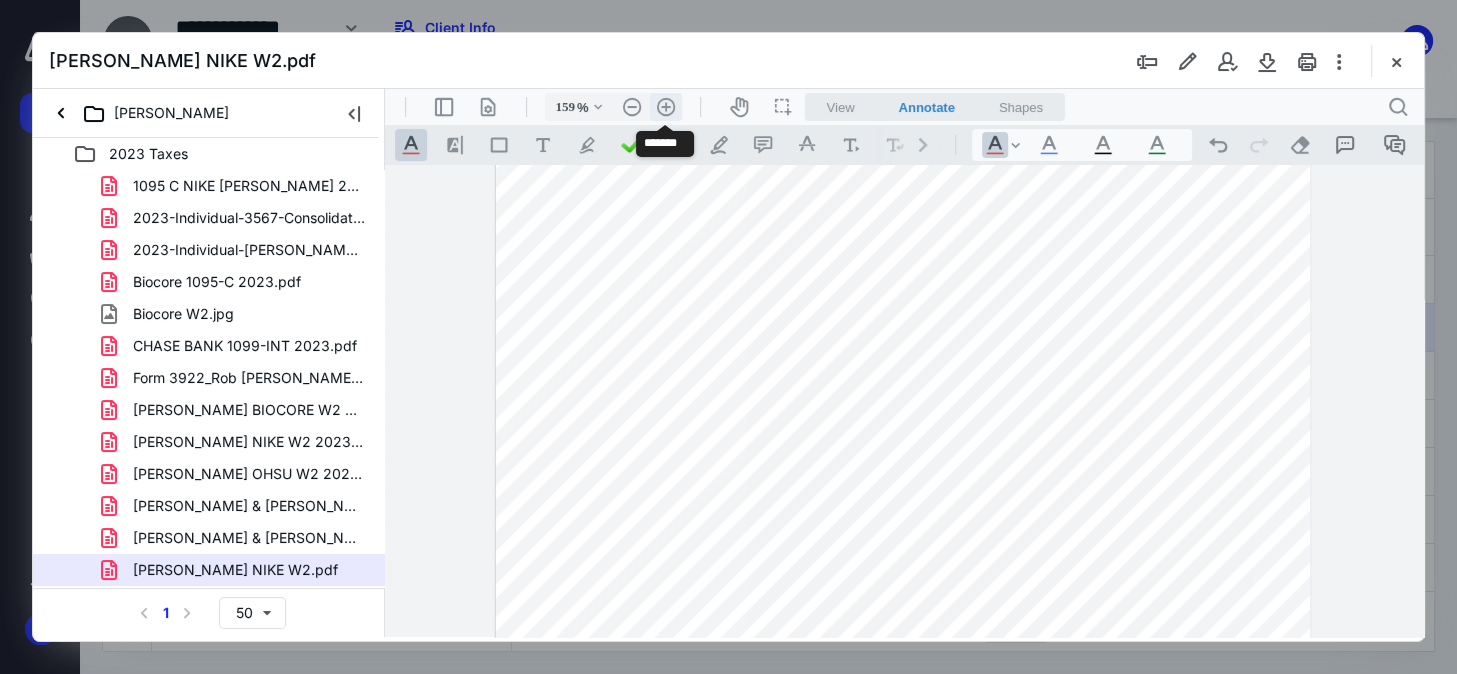 scroll, scrollTop: 313, scrollLeft: 0, axis: vertical 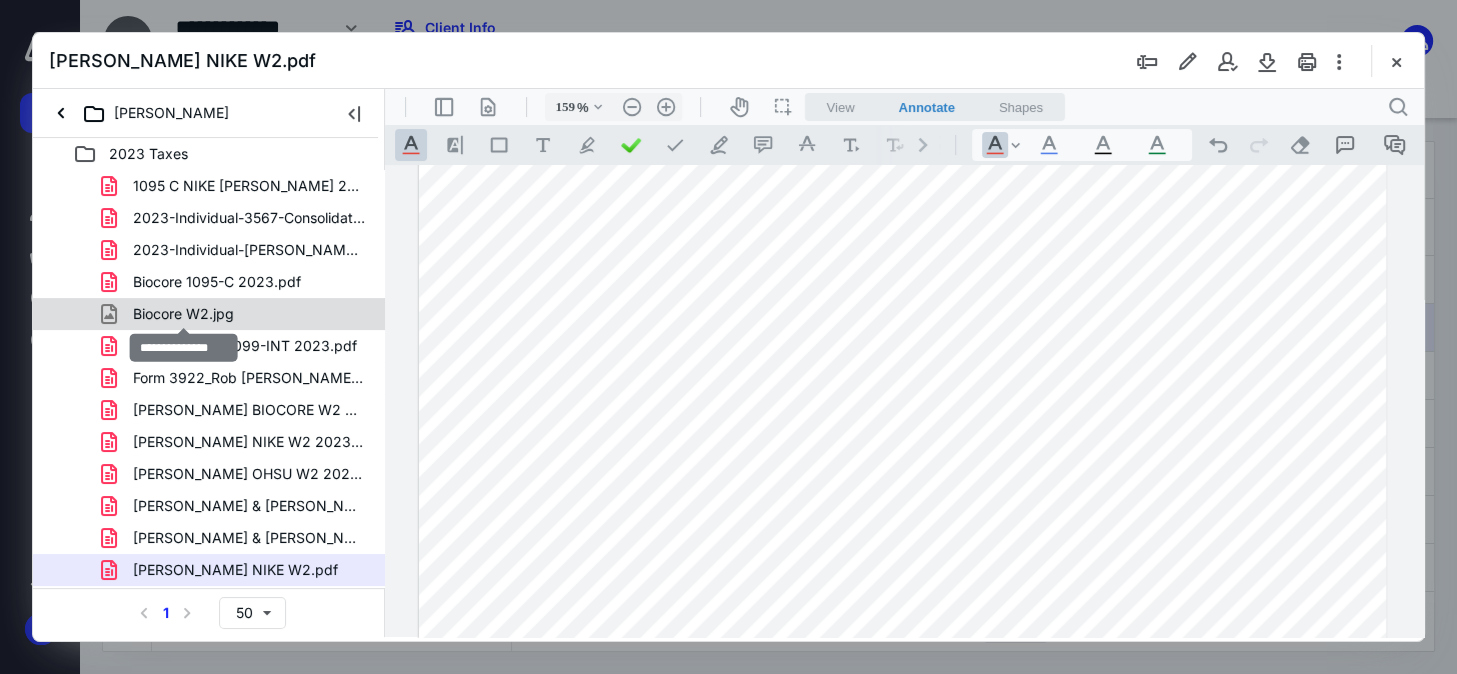 click on "Biocore W2.jpg" at bounding box center [183, 314] 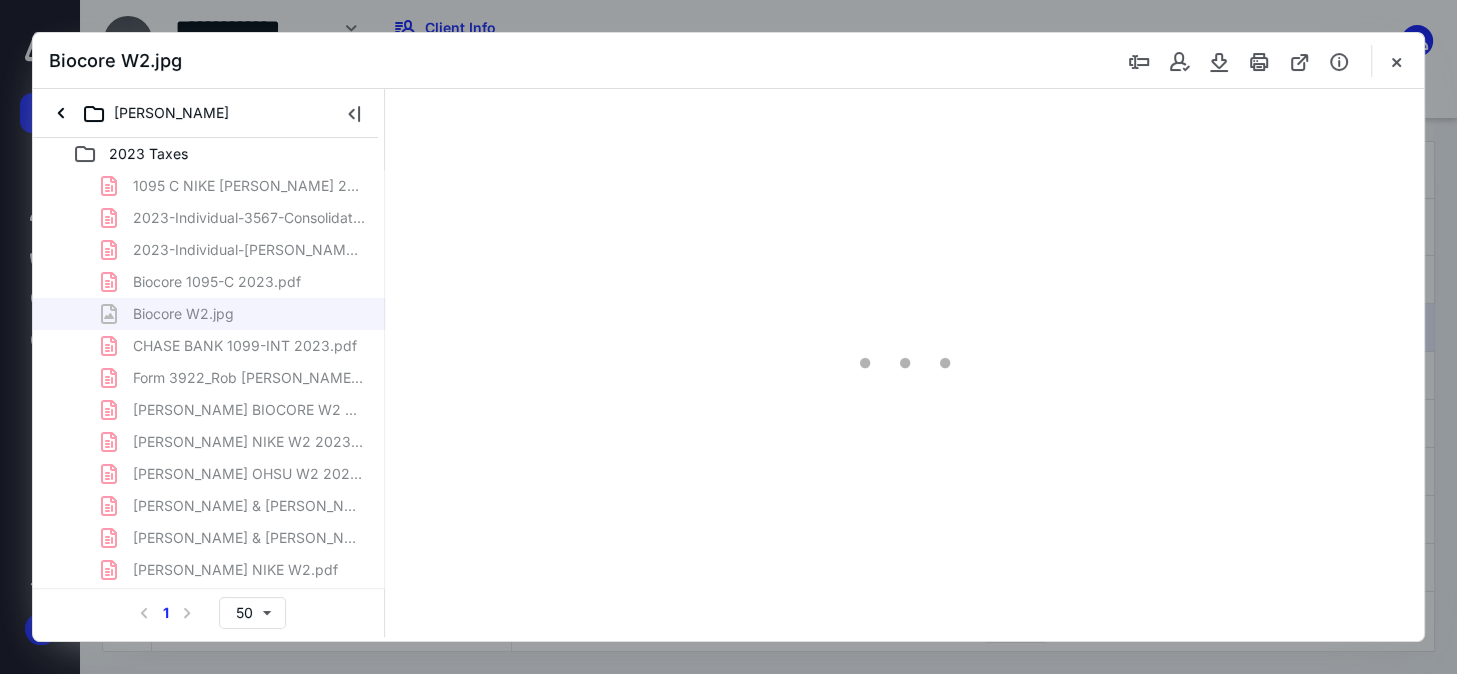 scroll, scrollTop: 0, scrollLeft: 0, axis: both 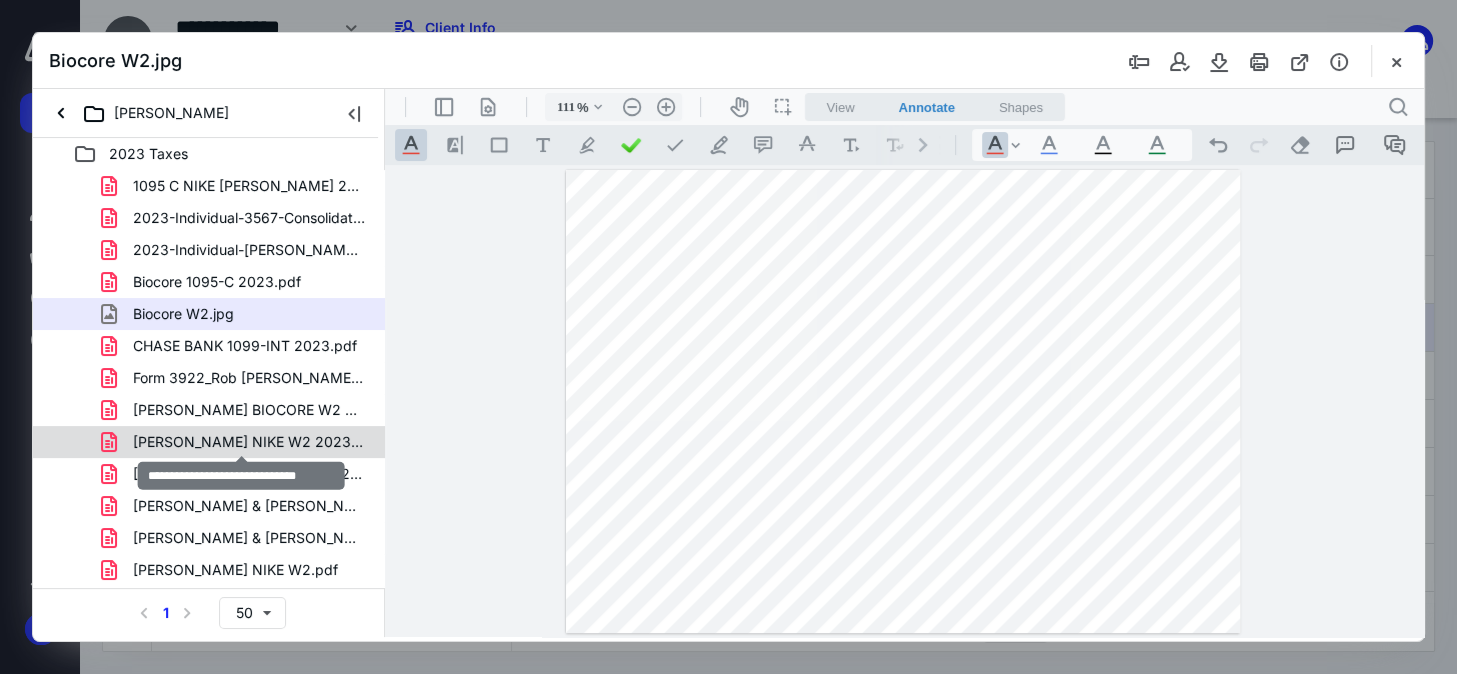 click on "Leslie Barnes NIKE W2 2023.pdf" at bounding box center (249, 442) 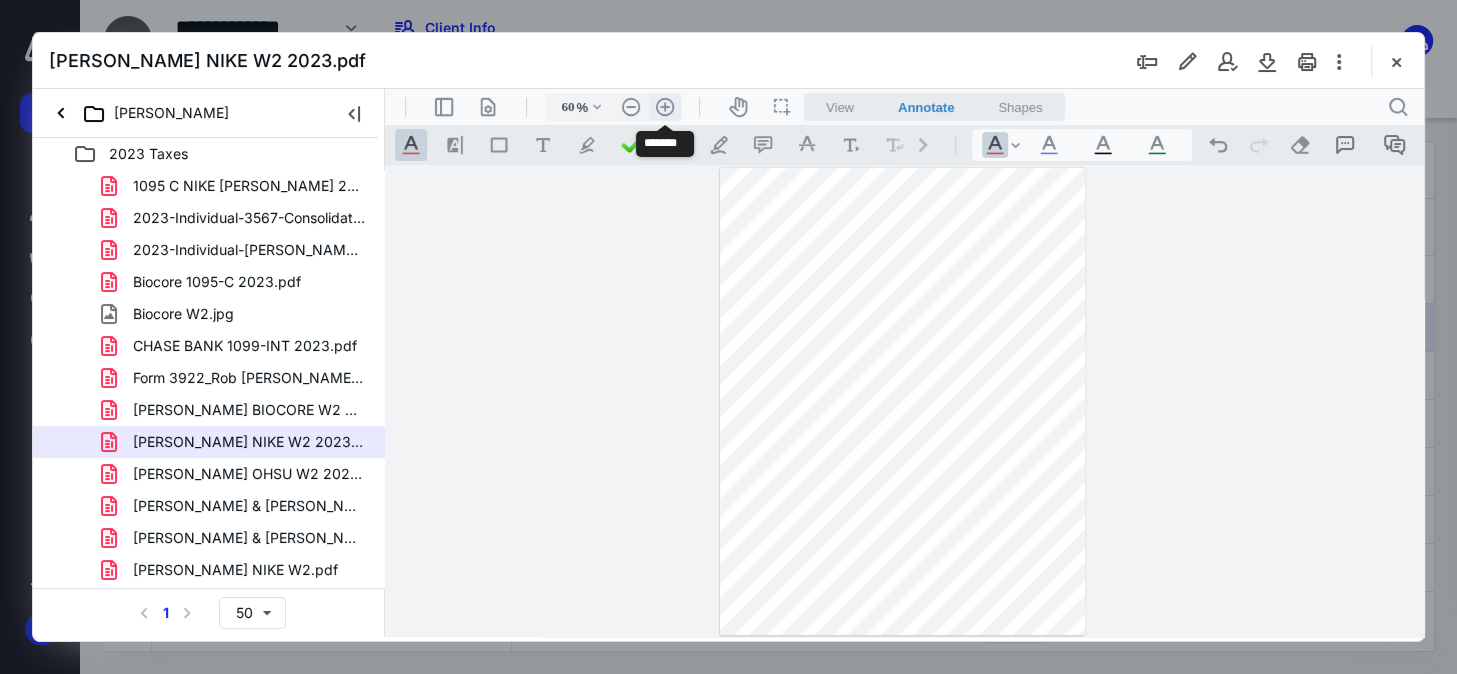 click on ".cls-1{fill:#abb0c4;} icon - header - zoom - in - line" at bounding box center [665, 107] 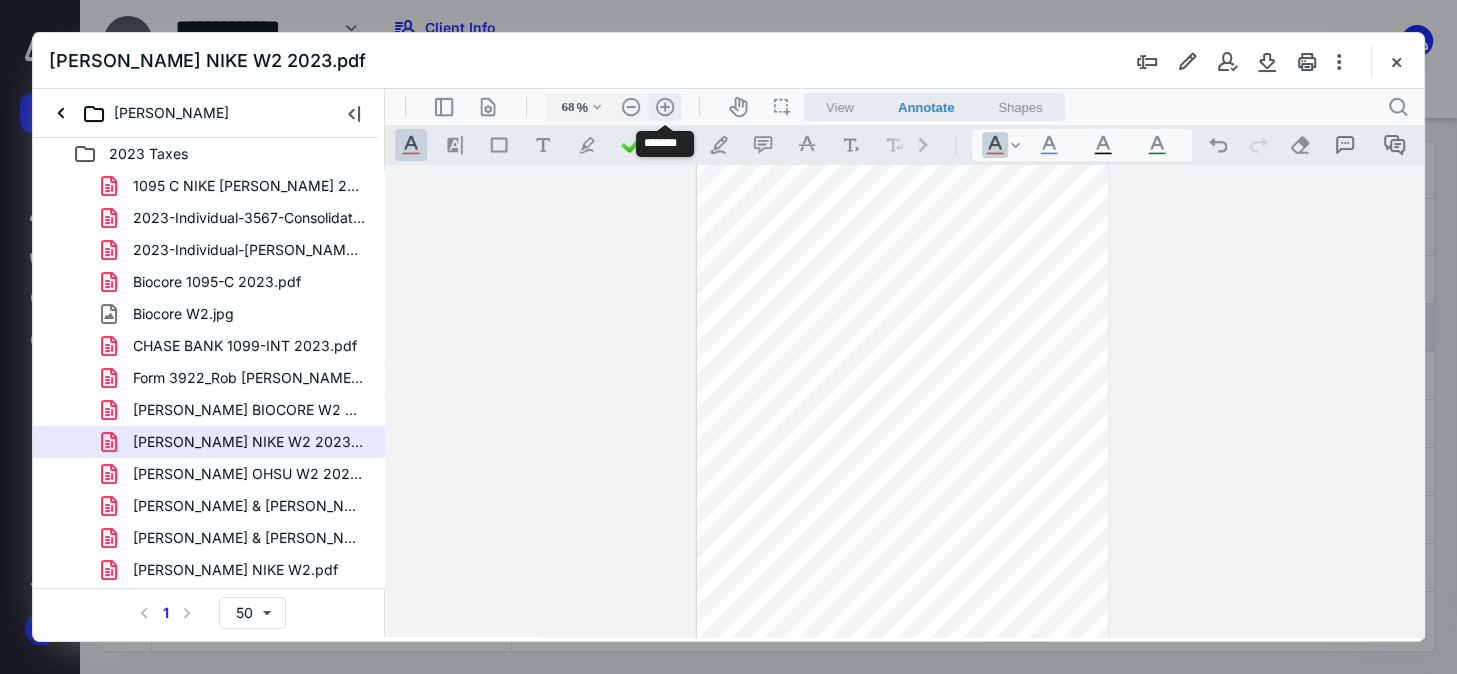 click on ".cls-1{fill:#abb0c4;} icon - header - zoom - in - line" at bounding box center [665, 107] 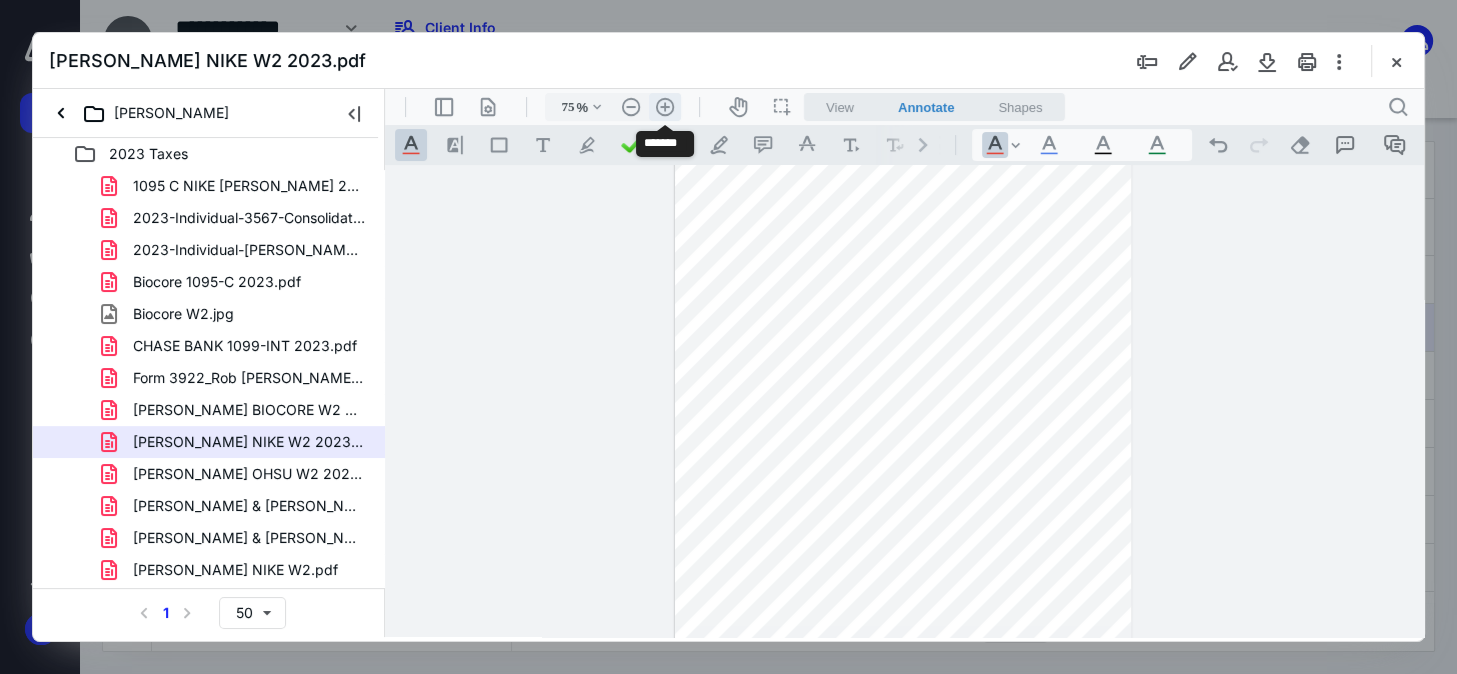 click on ".cls-1{fill:#abb0c4;} icon - header - zoom - in - line" at bounding box center [665, 107] 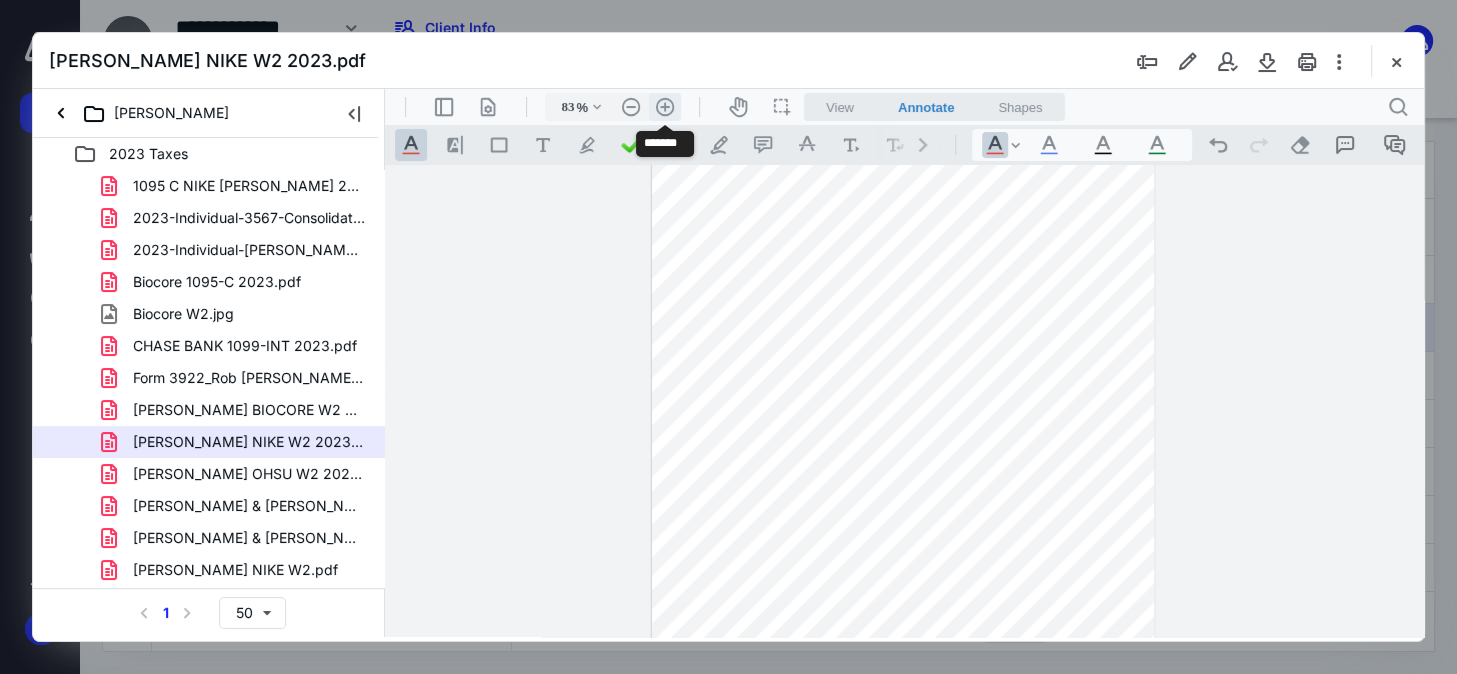 click on ".cls-1{fill:#abb0c4;} icon - header - zoom - in - line" at bounding box center (665, 107) 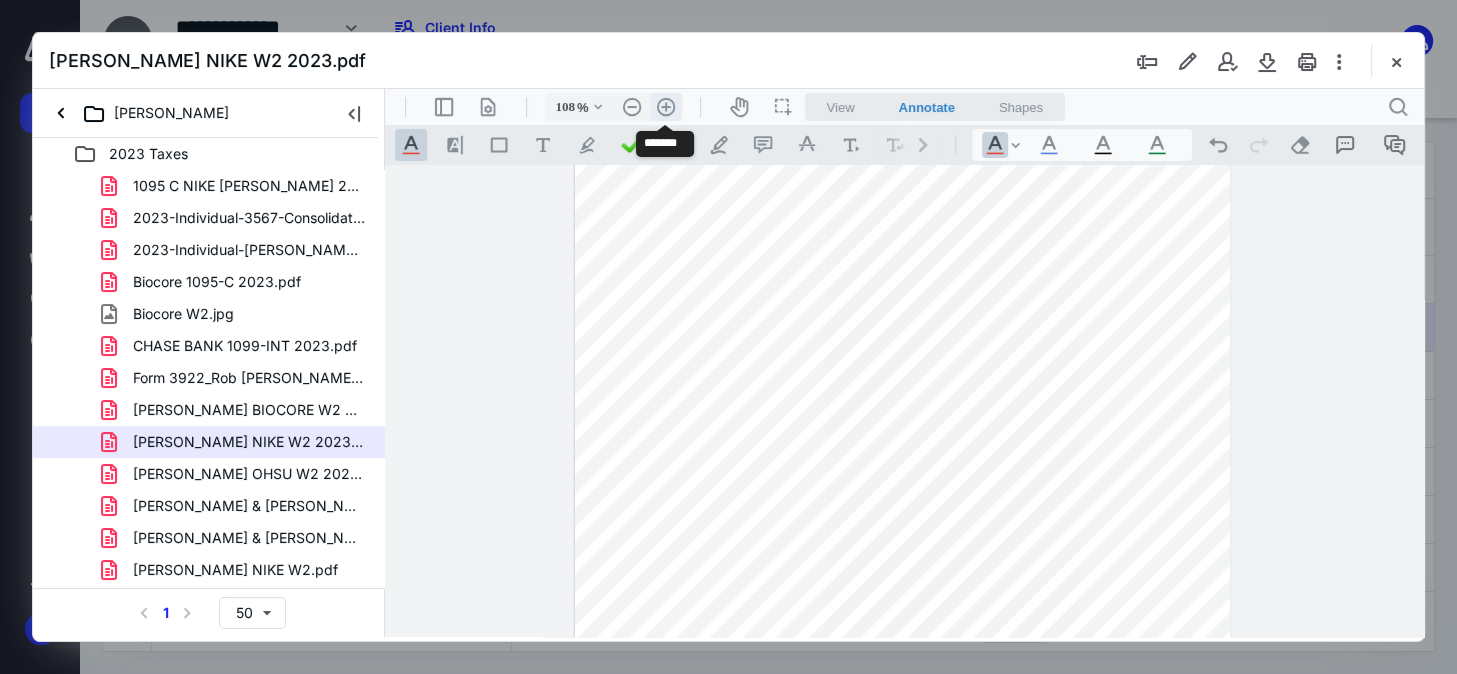 click on ".cls-1{fill:#abb0c4;} icon - header - zoom - in - line" at bounding box center (666, 107) 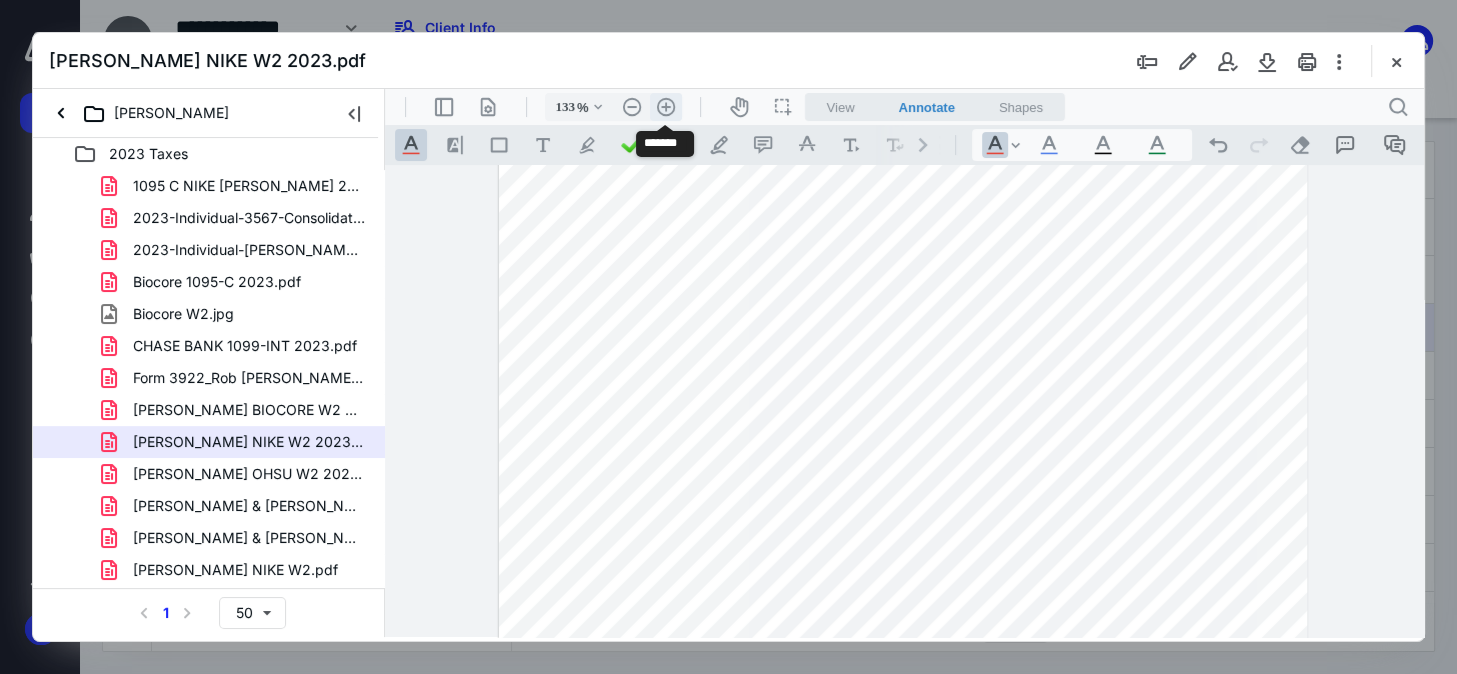 scroll, scrollTop: 238, scrollLeft: 0, axis: vertical 